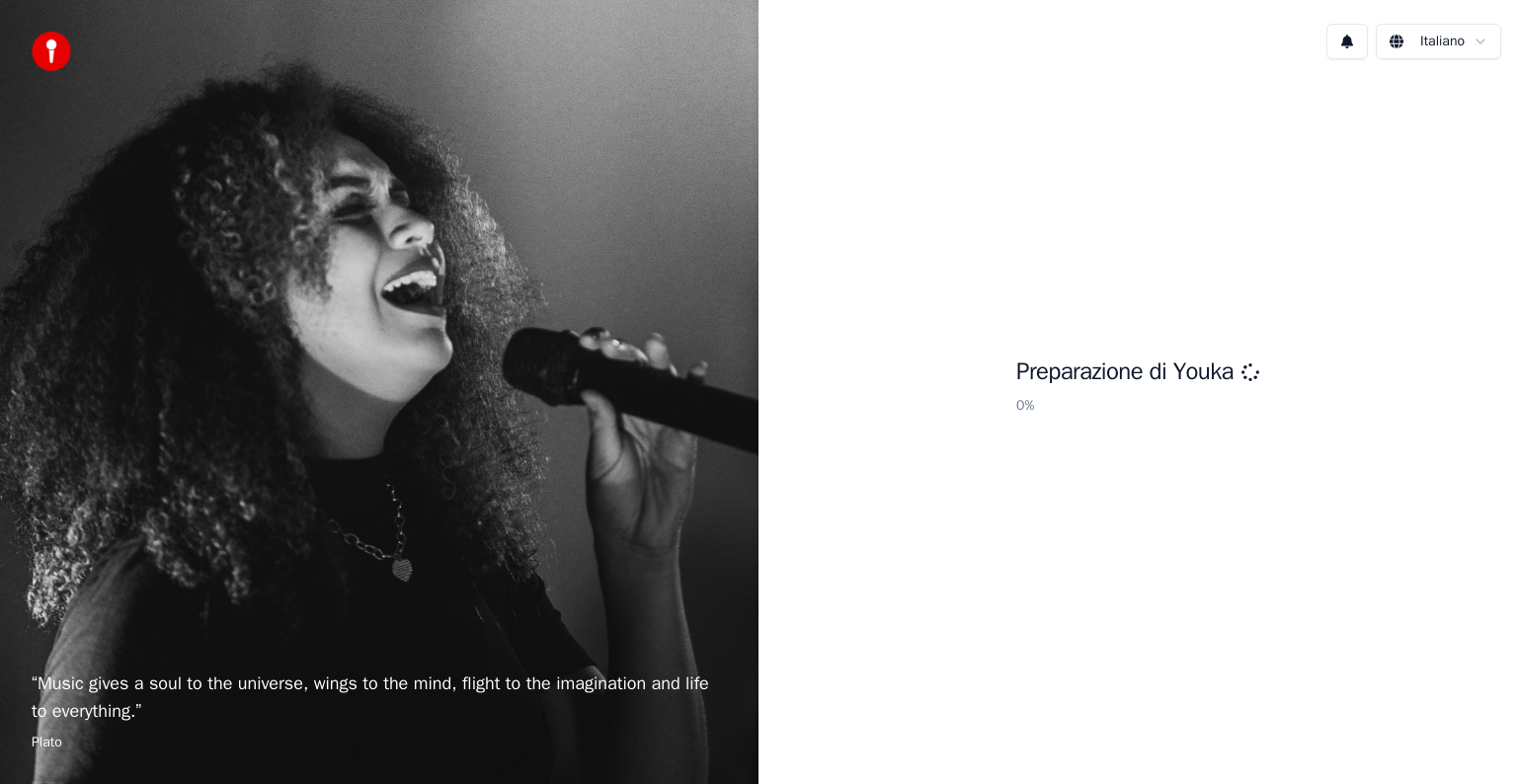 scroll, scrollTop: 0, scrollLeft: 0, axis: both 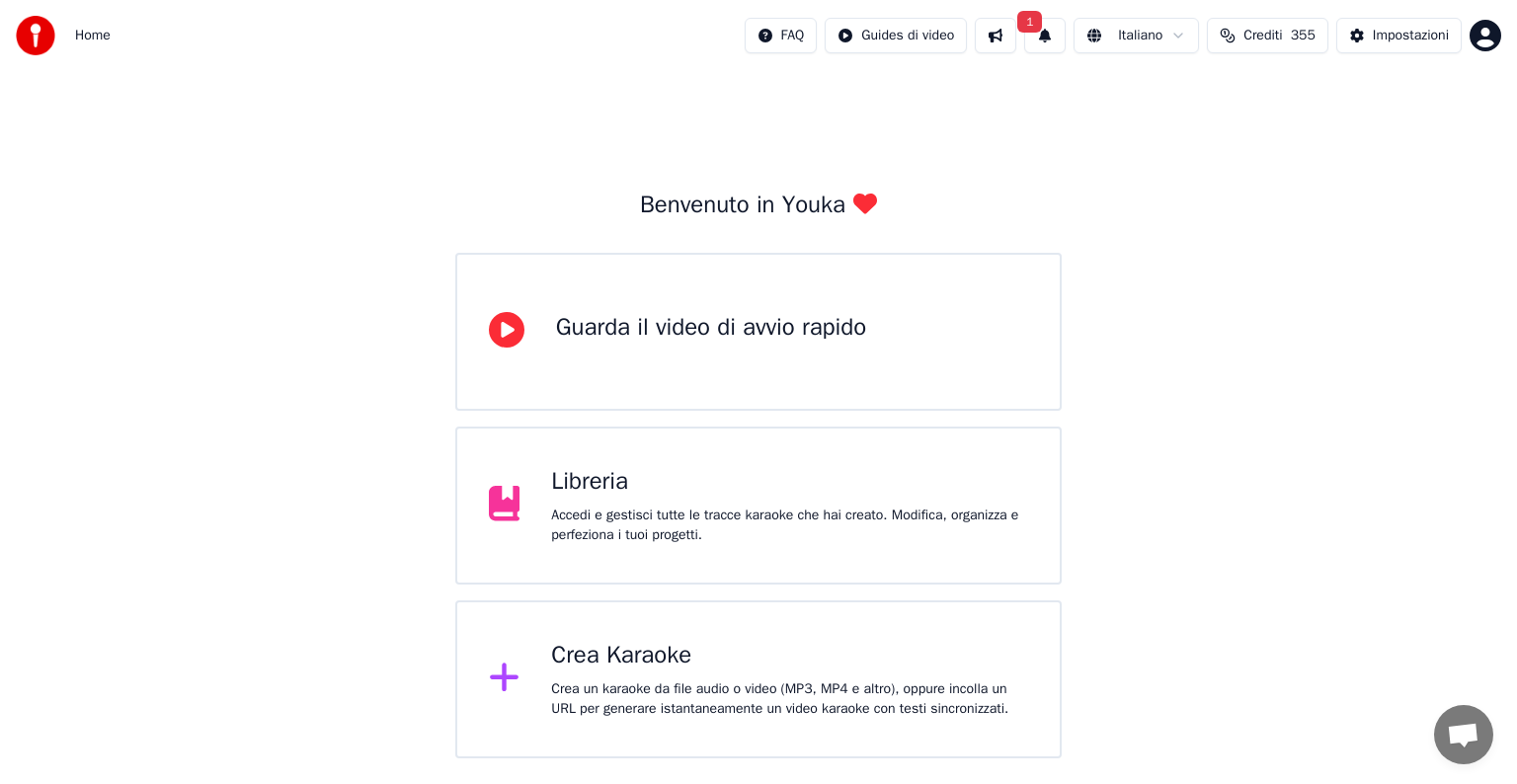 click on "1" at bounding box center (1045, 36) 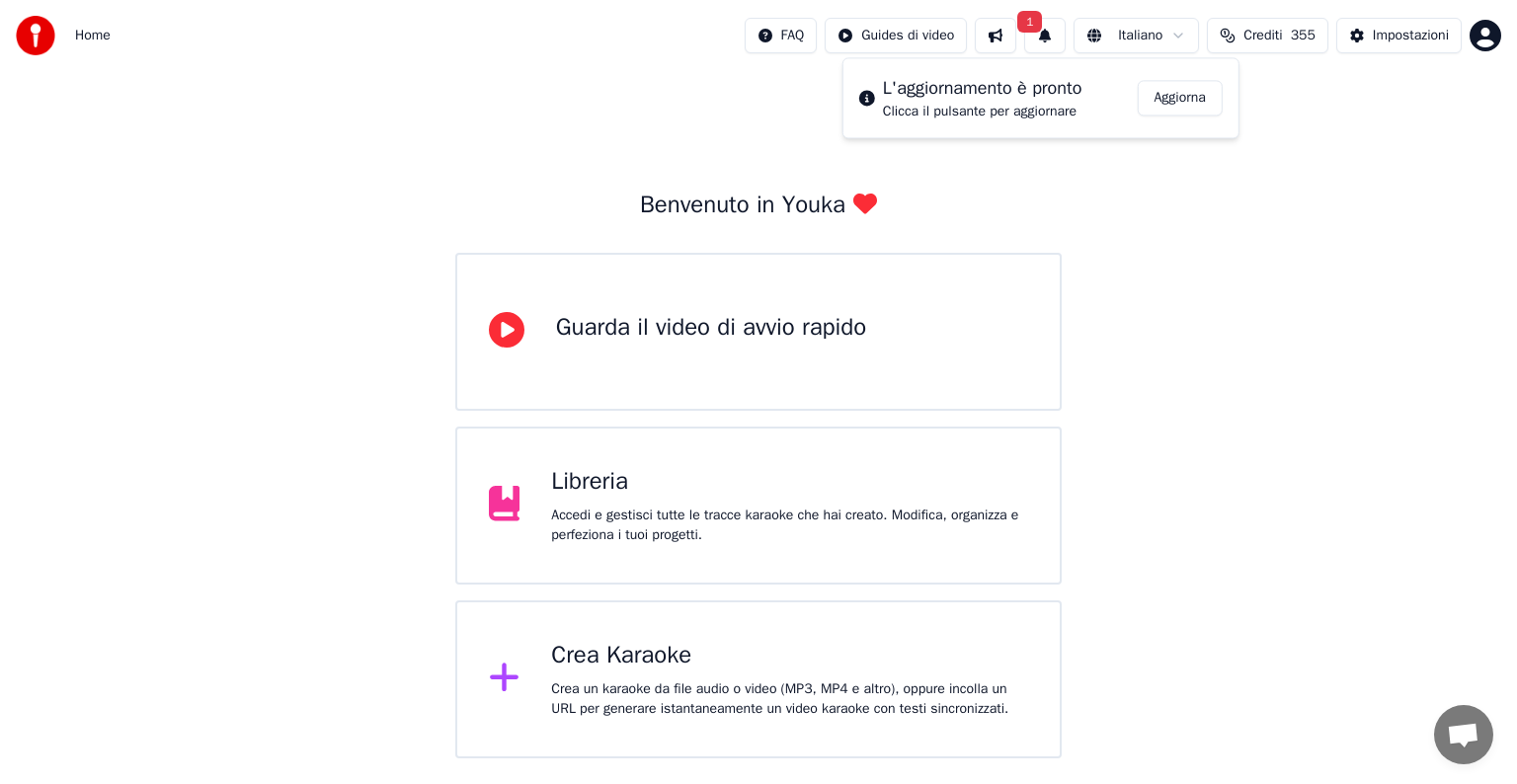 click on "Aggiorna" at bounding box center [1180, 98] 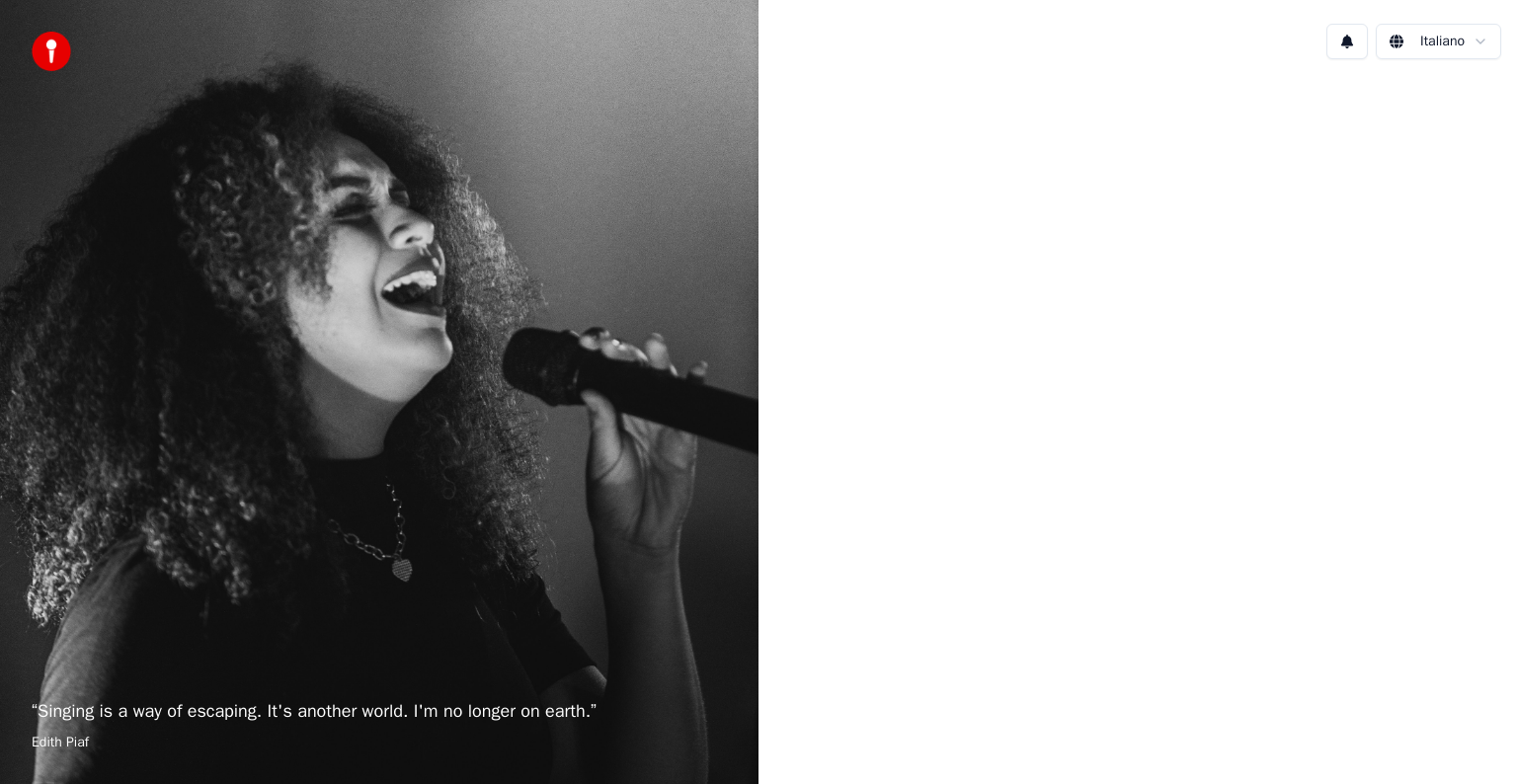 scroll, scrollTop: 0, scrollLeft: 0, axis: both 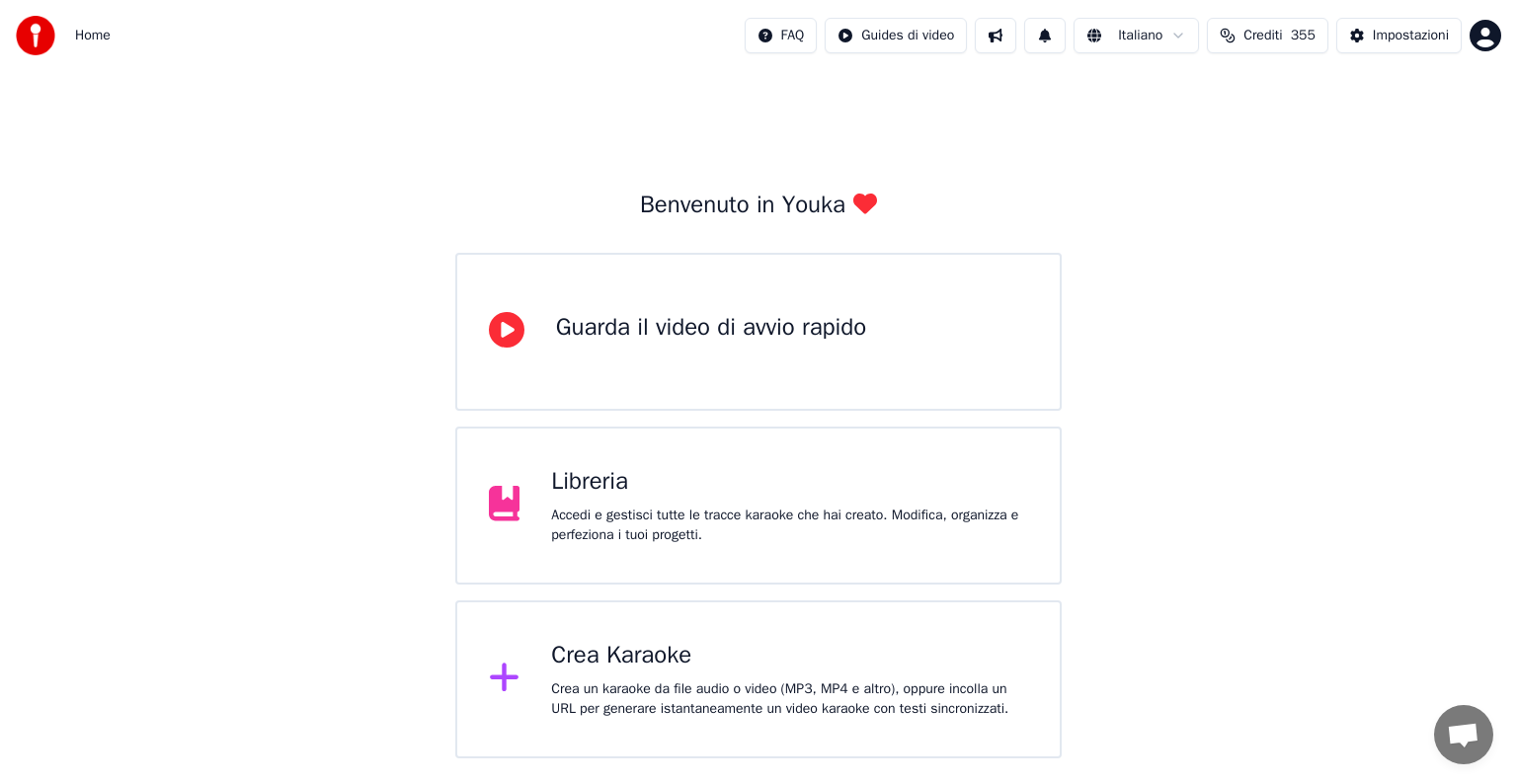 click on "Crea Karaoke Crea un karaoke da file audio o video (MP3, MP4 e altro), oppure incolla un URL per generare istantaneamente un video karaoke con testi sincronizzati." at bounding box center [789, 679] 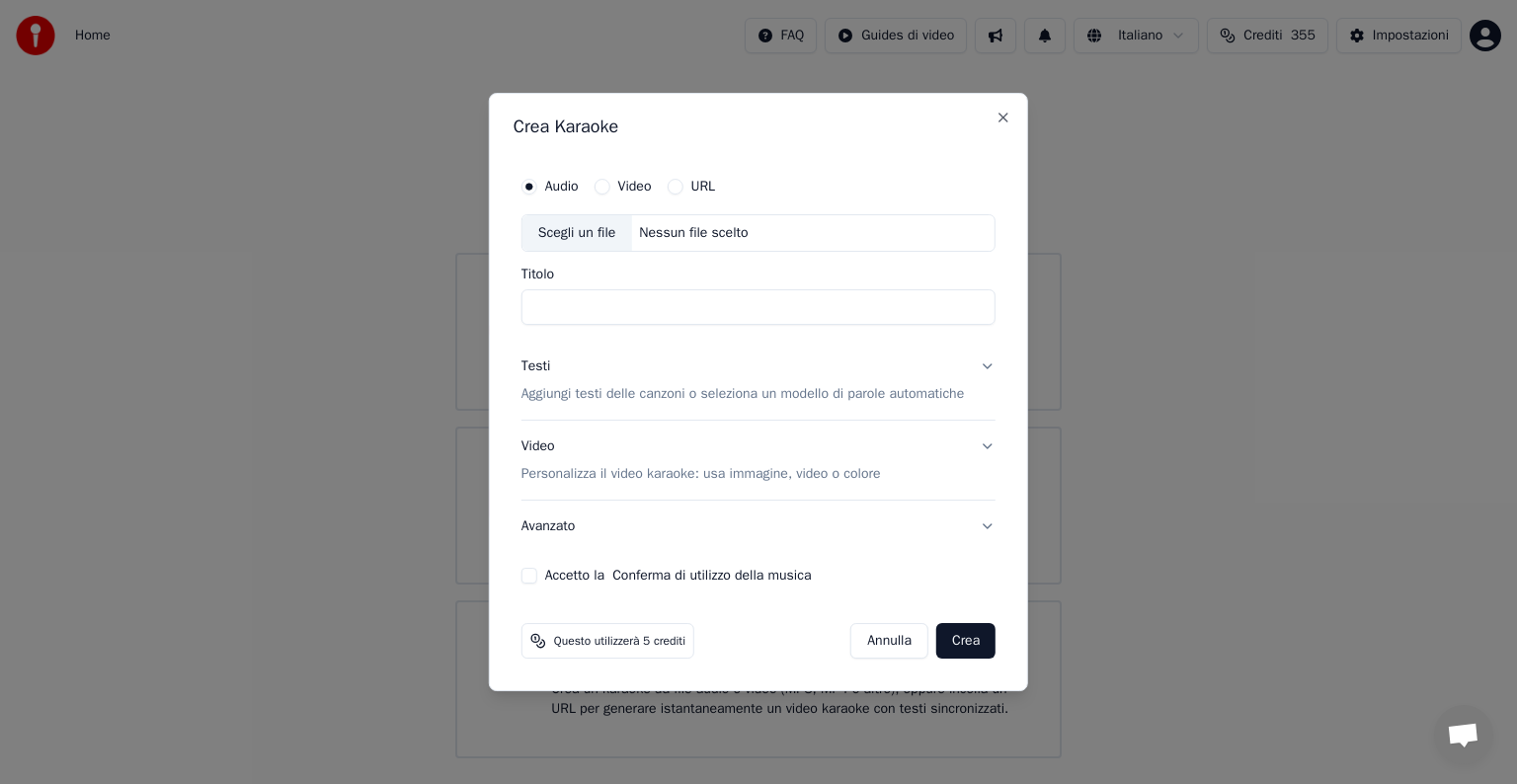 click on "Nessun file scelto" at bounding box center [693, 233] 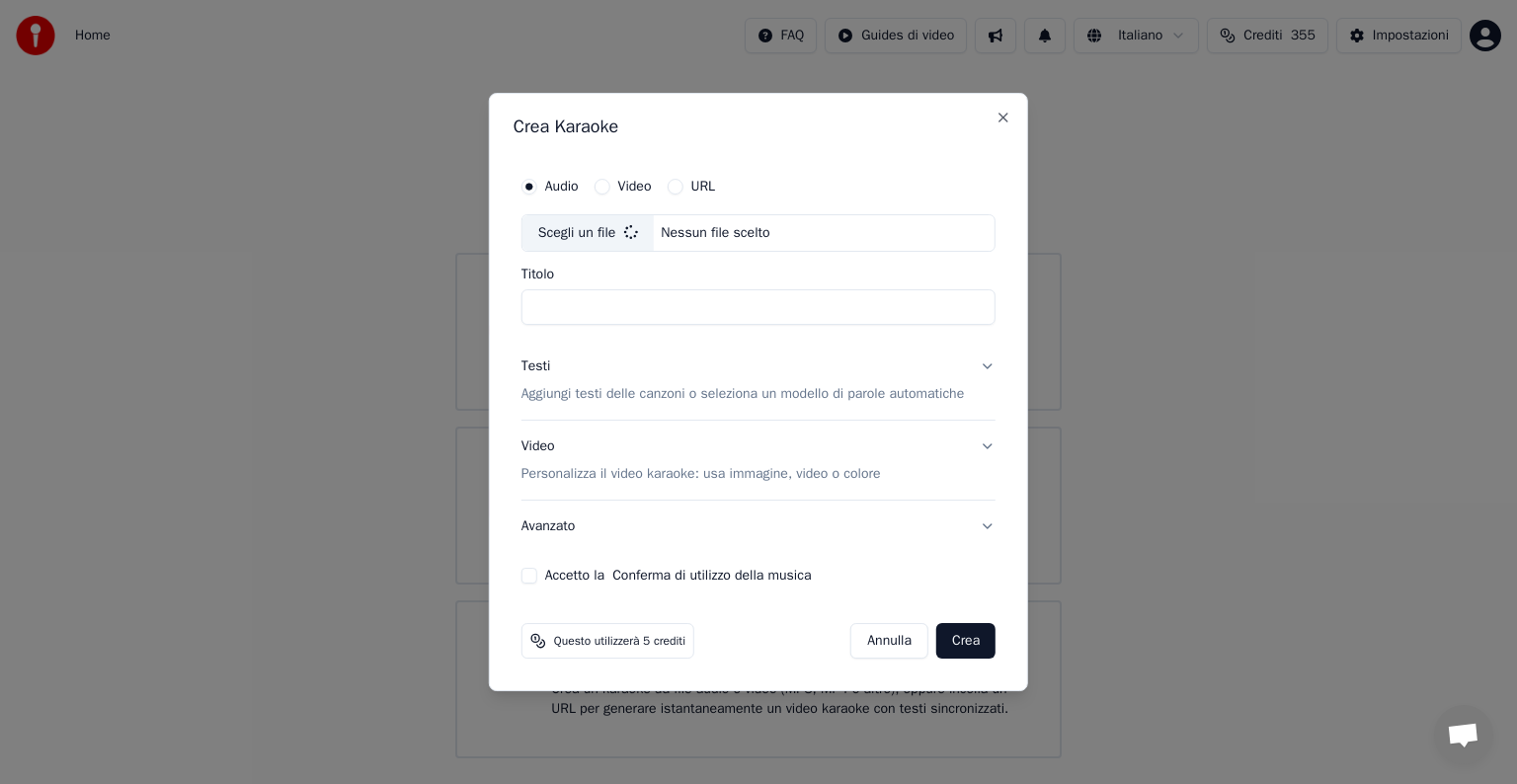 type on "**********" 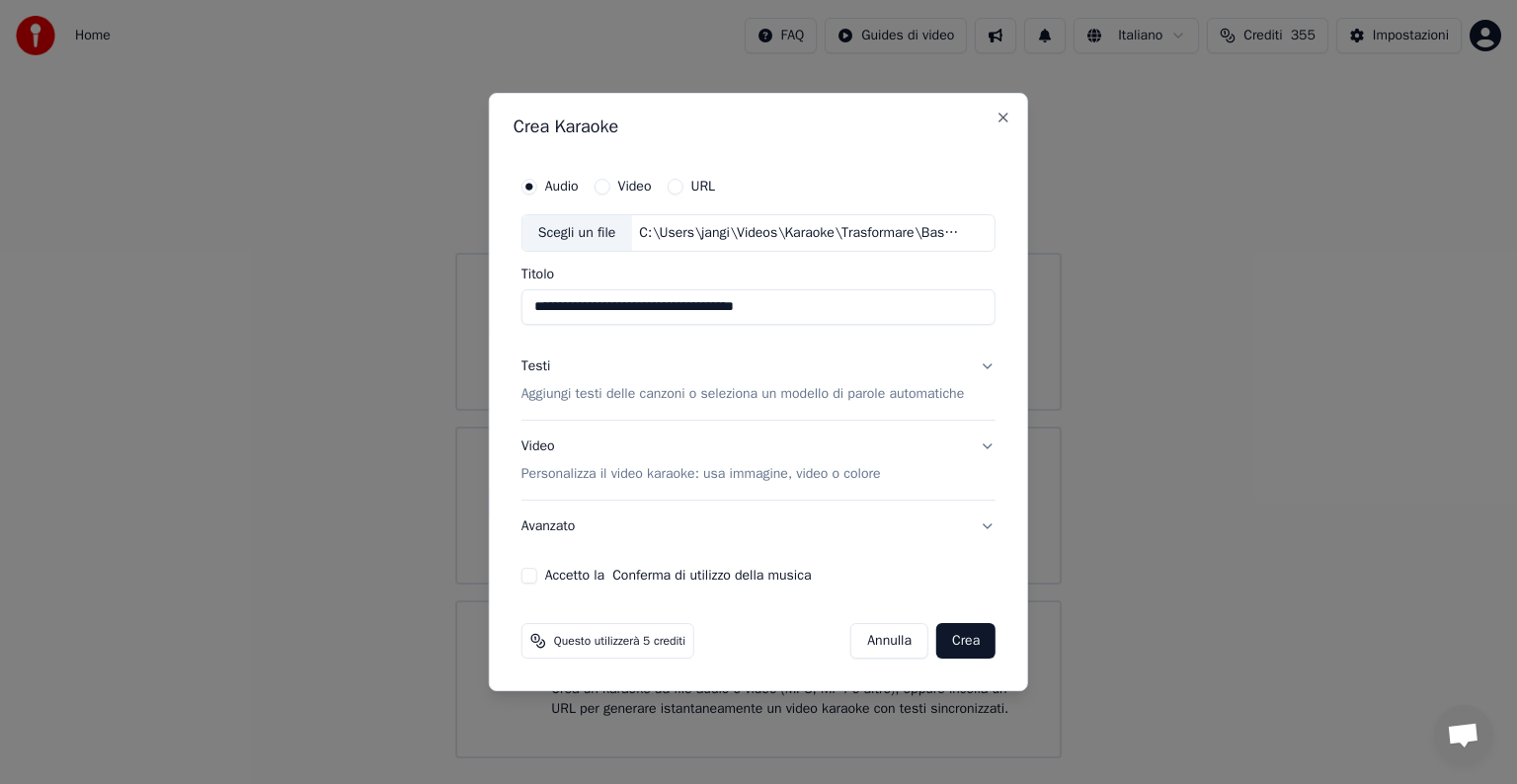 click on "Testi Aggiungi testi delle canzoni o seleziona un modello di parole automatiche" at bounding box center (758, 380) 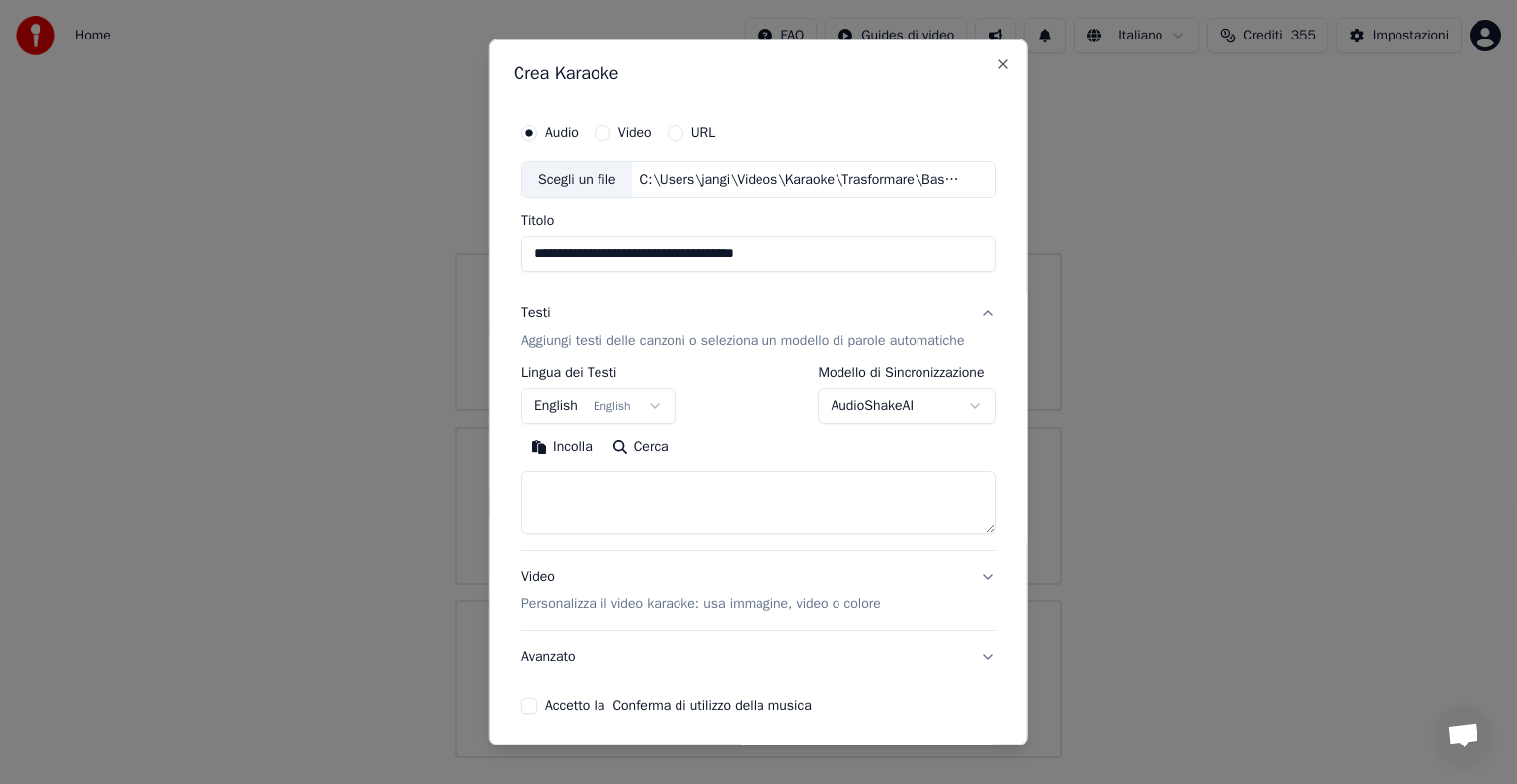 click on "**********" at bounding box center [758, 379] 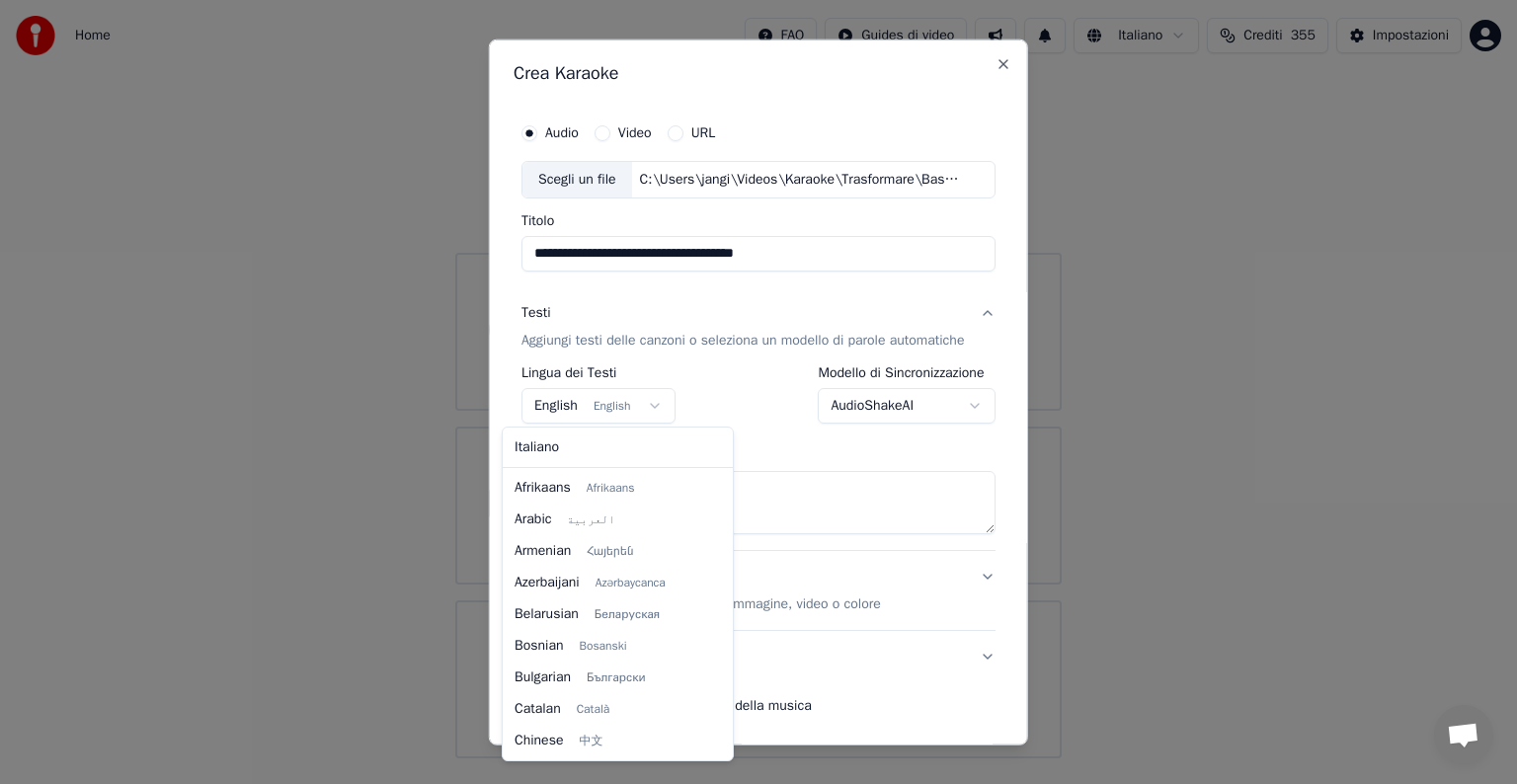 scroll, scrollTop: 158, scrollLeft: 0, axis: vertical 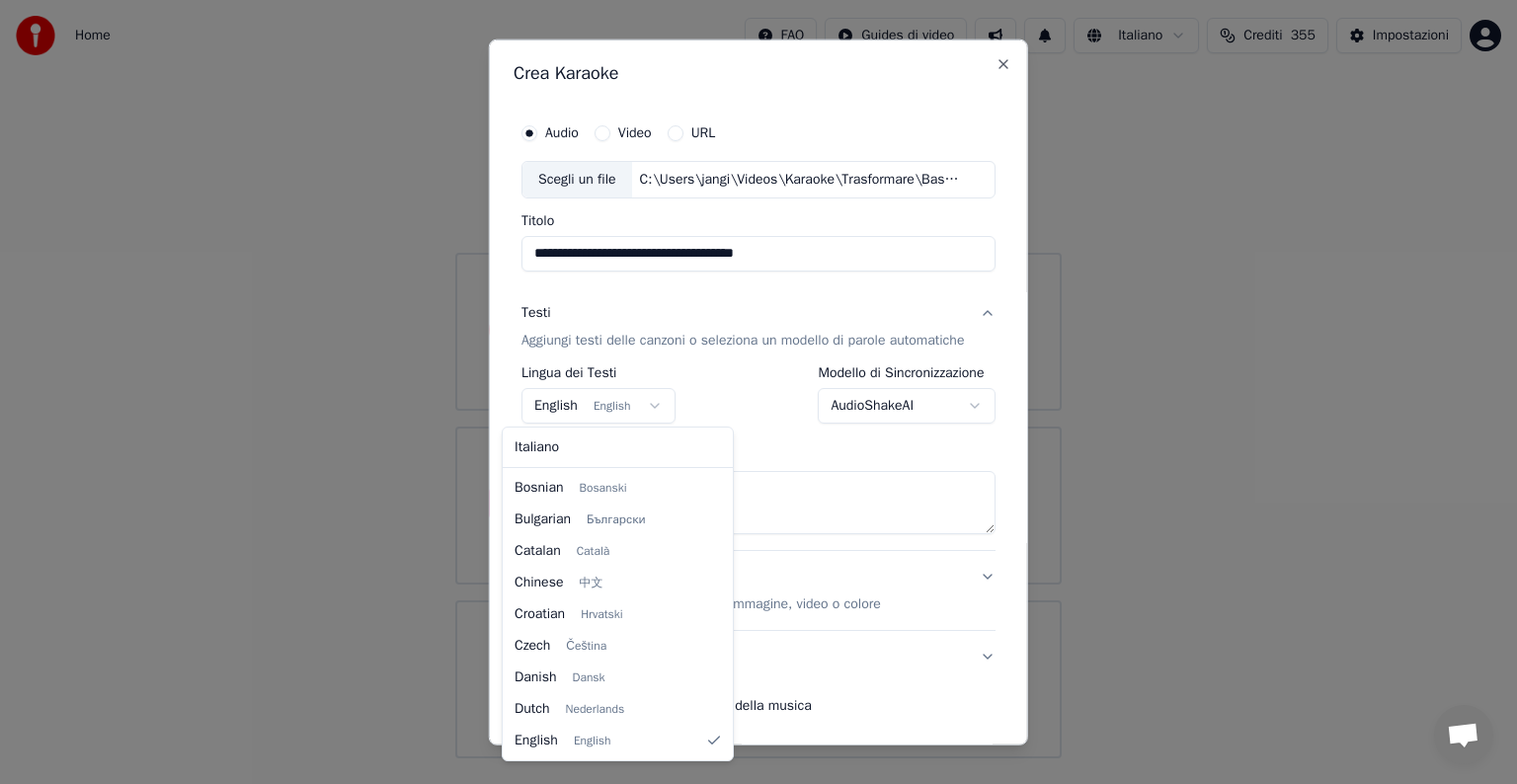 select on "**" 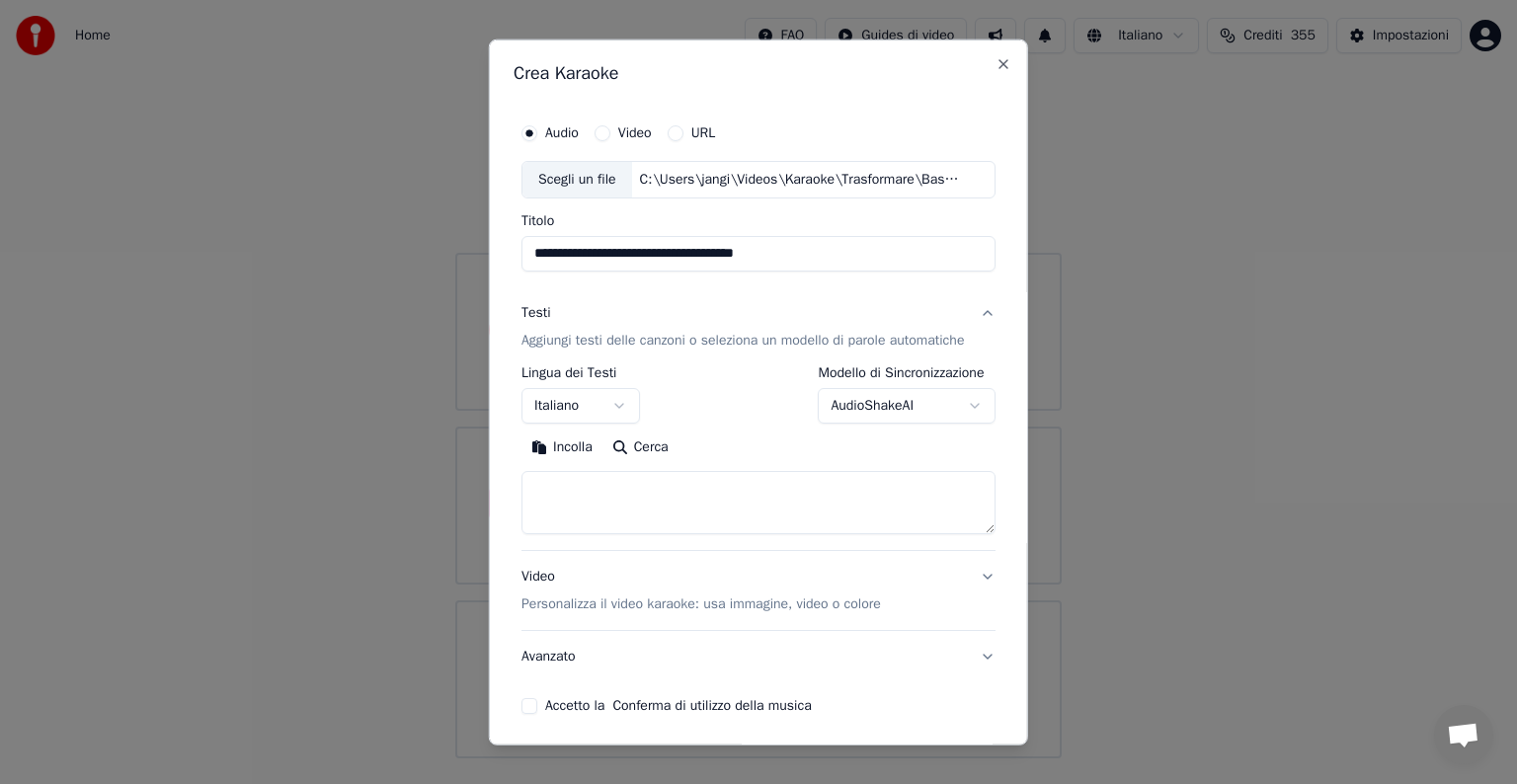 click at bounding box center (758, 503) 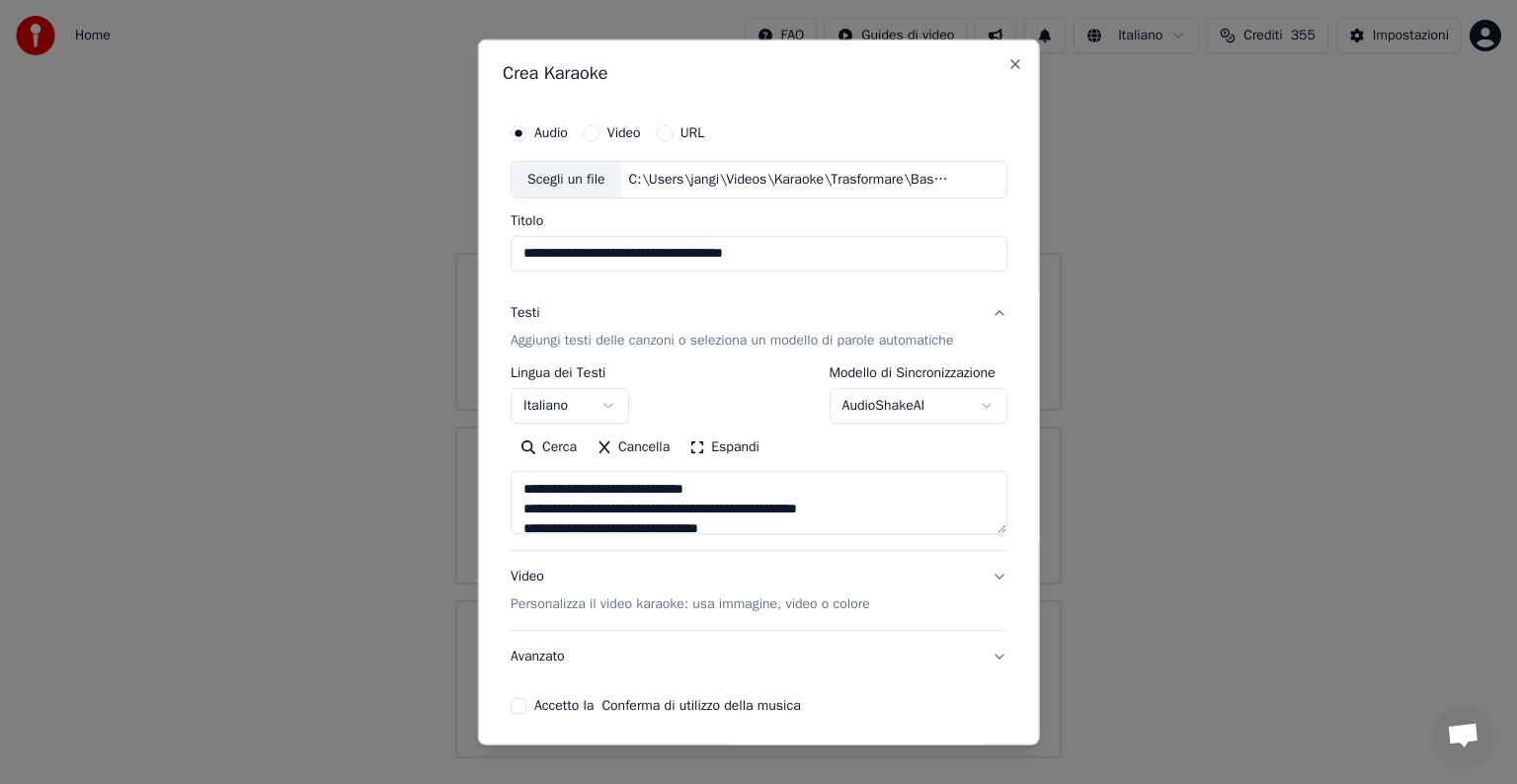 scroll, scrollTop: 75, scrollLeft: 0, axis: vertical 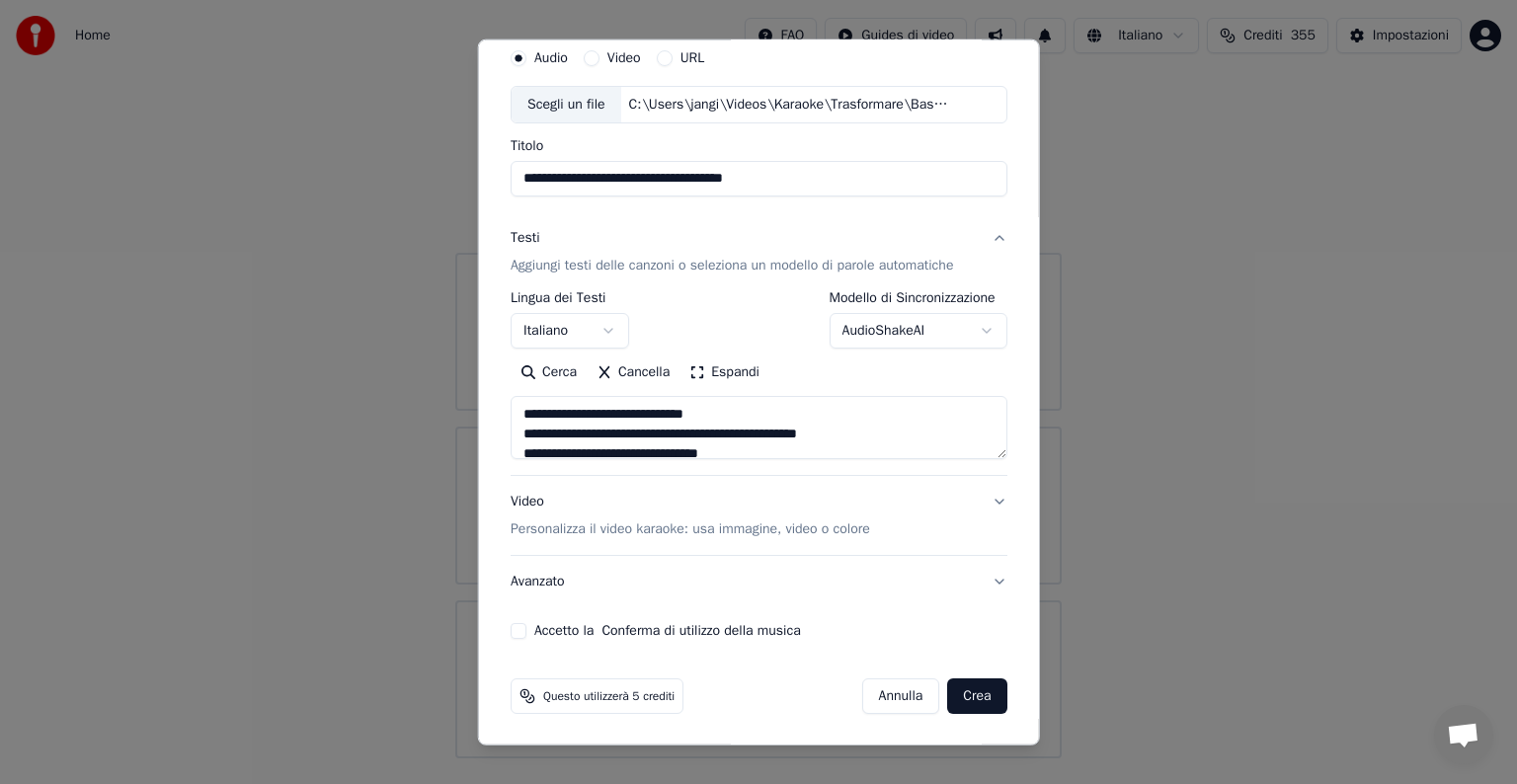click on "Video Personalizza il video karaoke: usa immagine, video o colore" at bounding box center [758, 515] 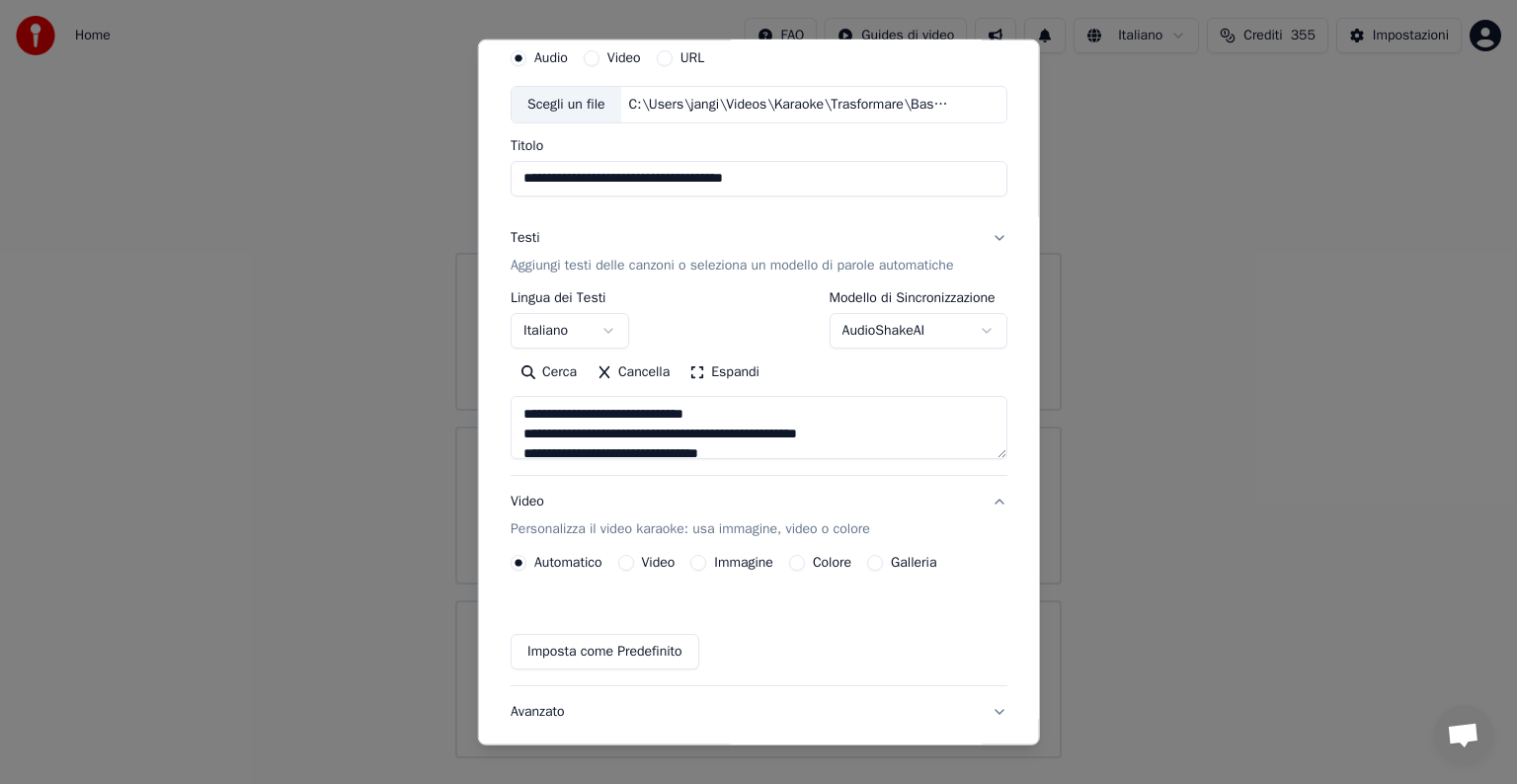 scroll, scrollTop: 22, scrollLeft: 0, axis: vertical 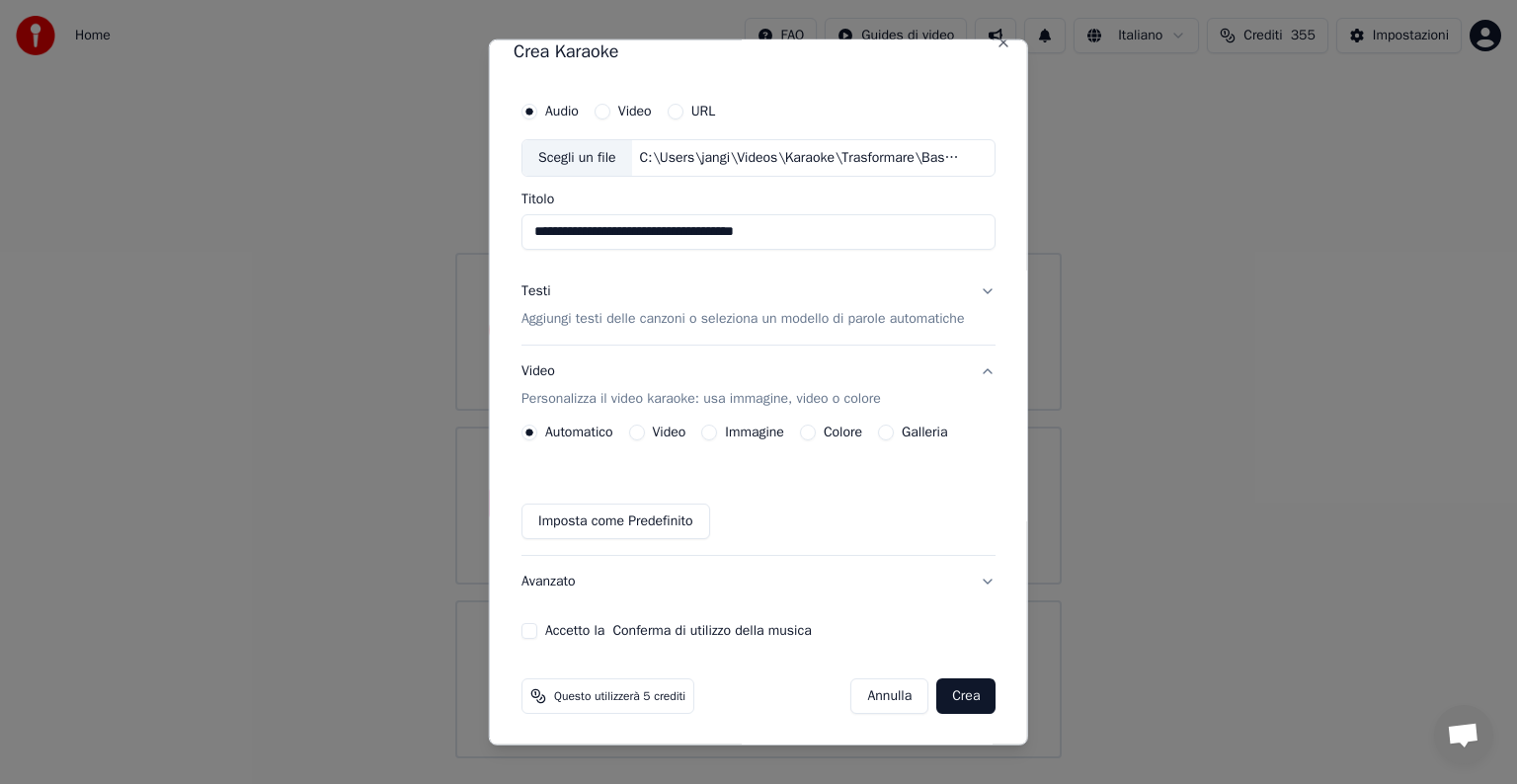 click on "Immagine" at bounding box center [709, 432] 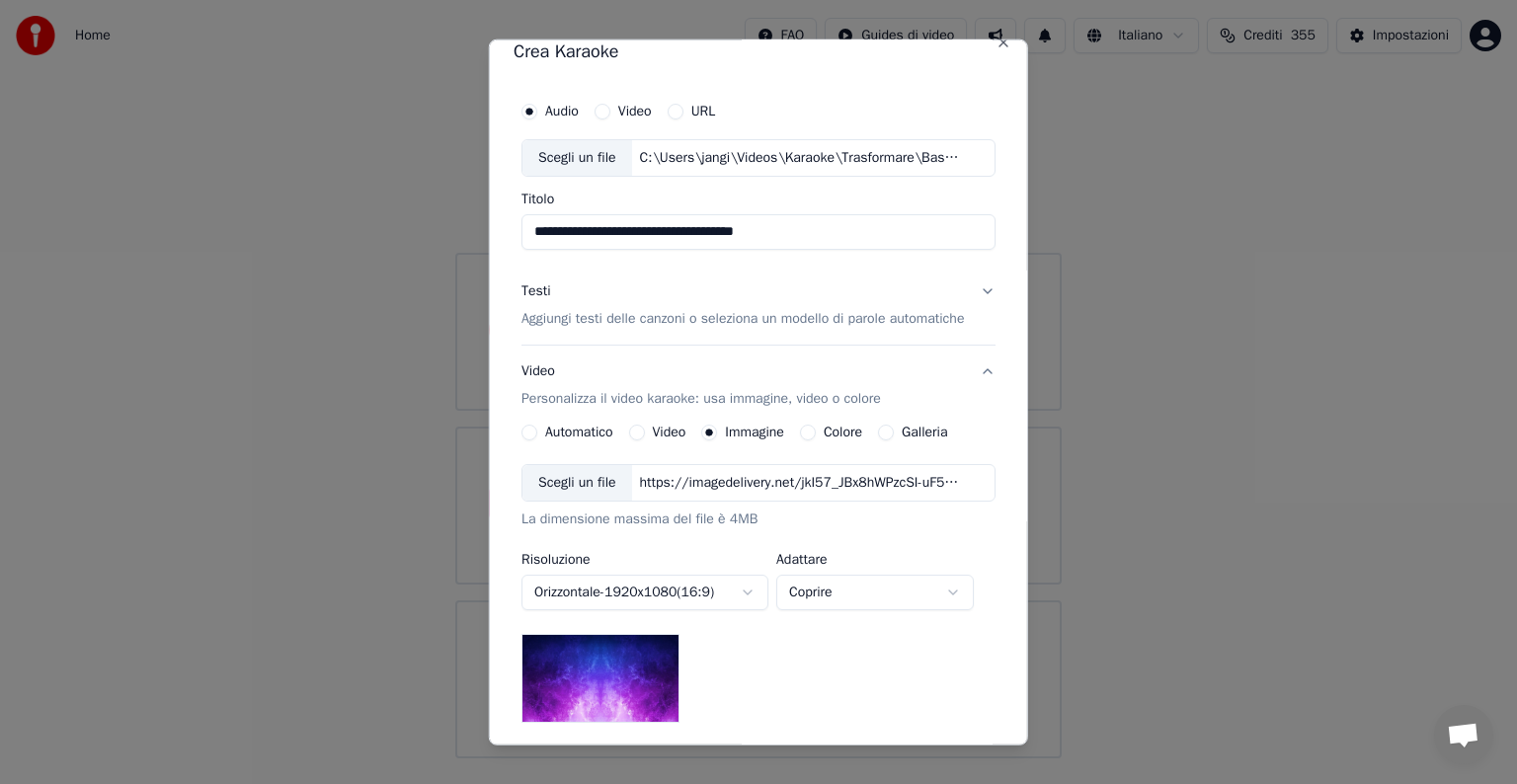 click on "https://imagedelivery.net/jkI57_JBx8hWPzcSI-uF5w/c7639807-3f76-4ea5-9112-66e75e03d200/16x9" at bounding box center [799, 483] 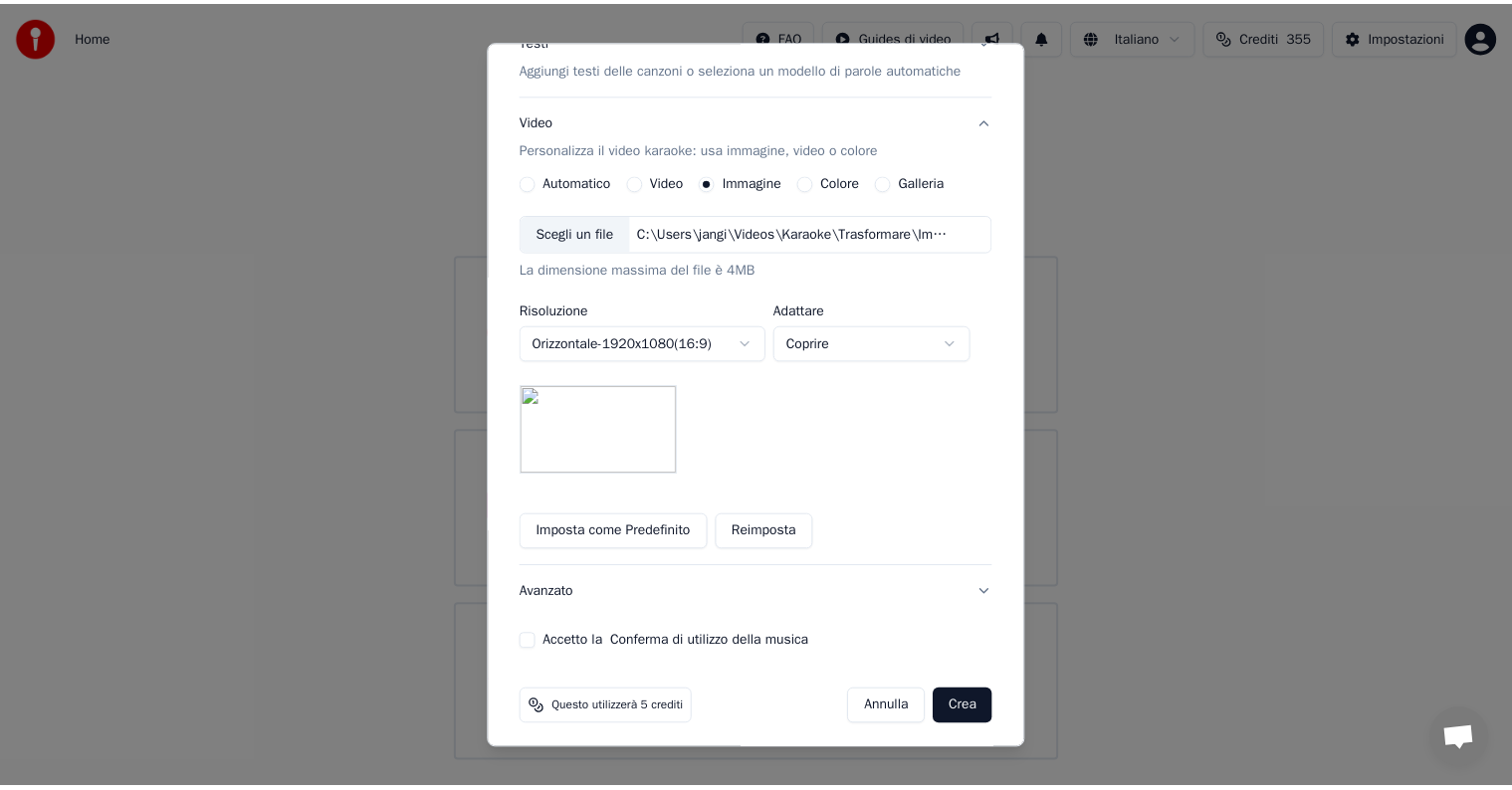 scroll, scrollTop: 283, scrollLeft: 0, axis: vertical 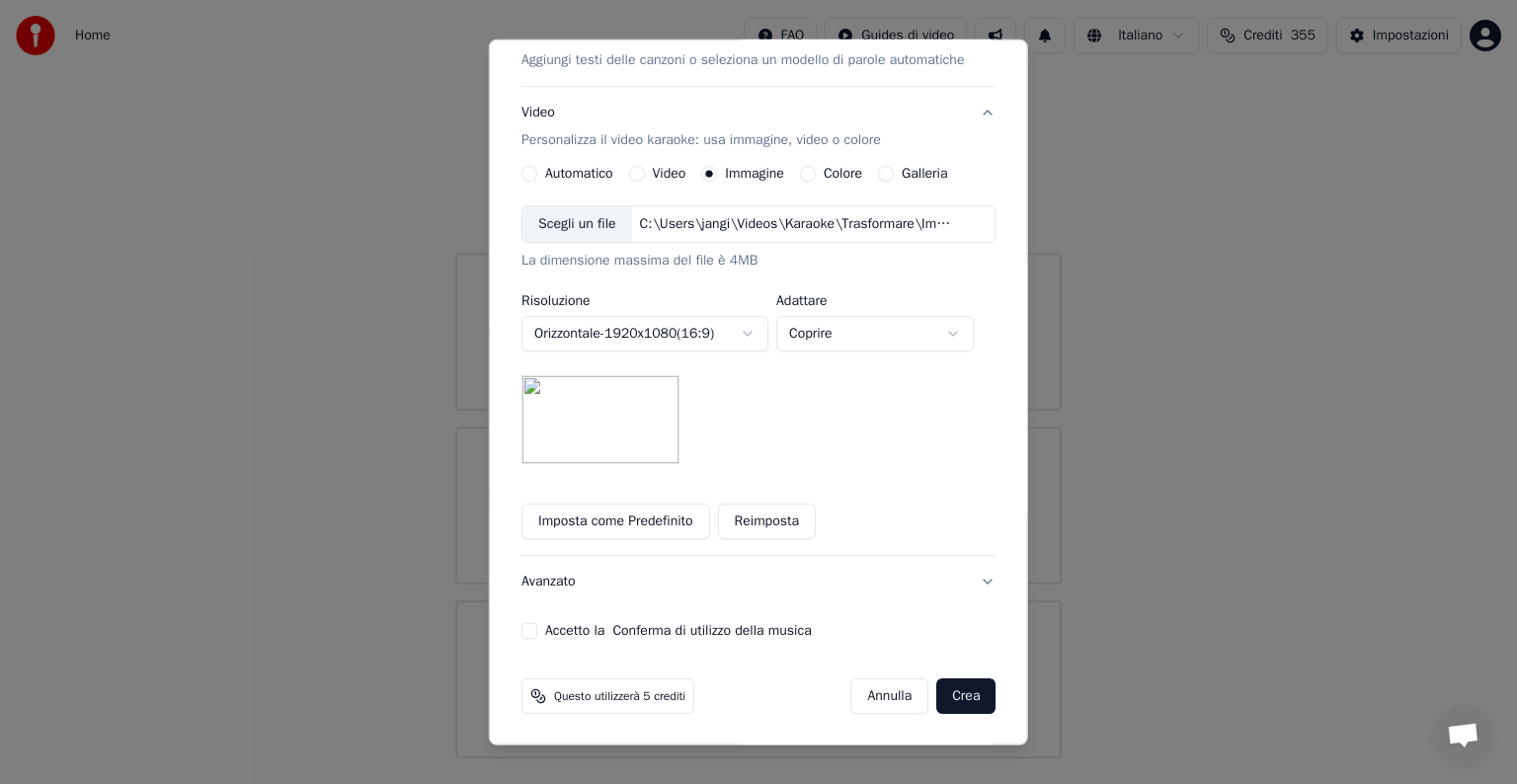 click on "Accetto la   Conferma di utilizzo della musica" at bounding box center (529, 631) 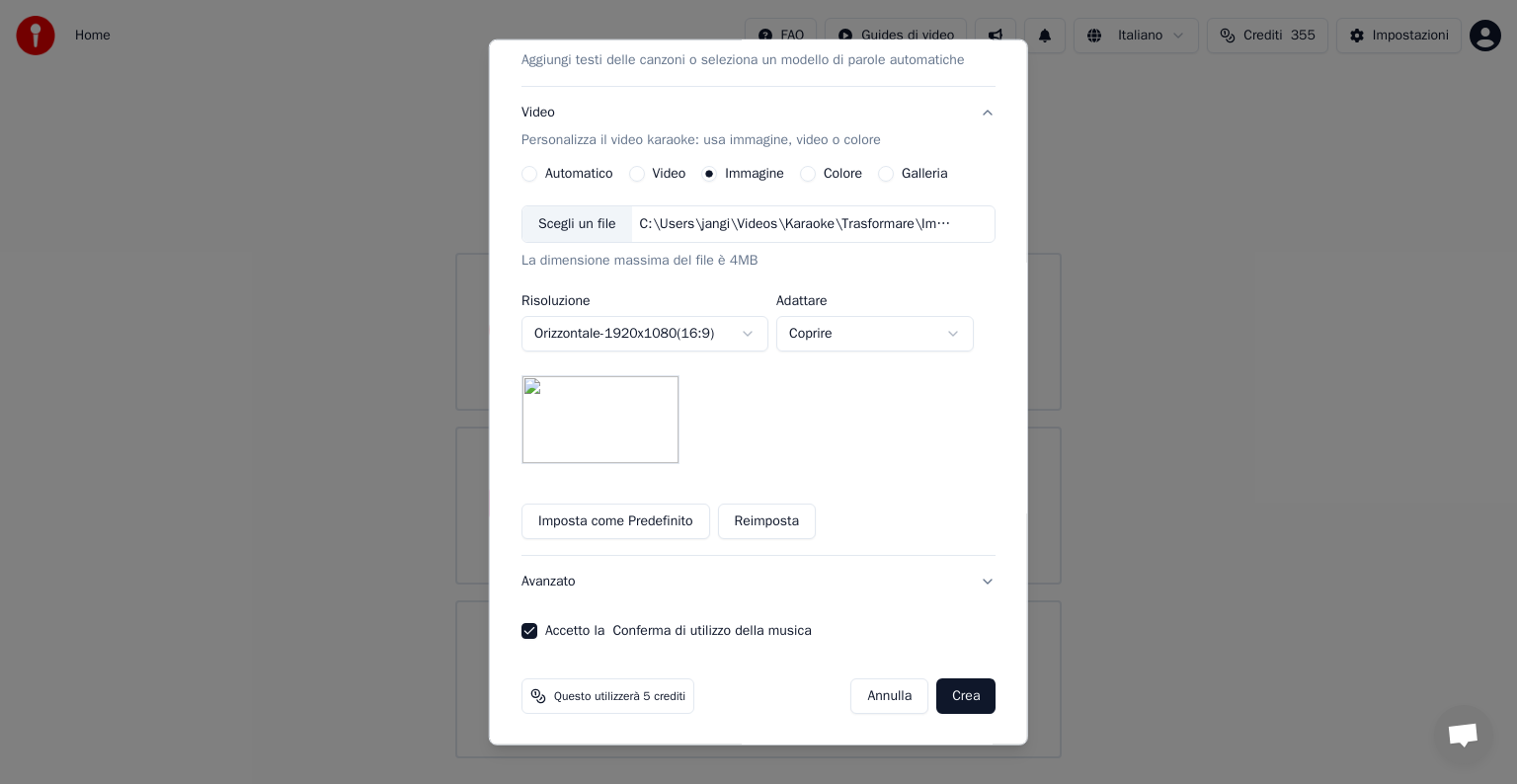 click on "Crea" at bounding box center [966, 696] 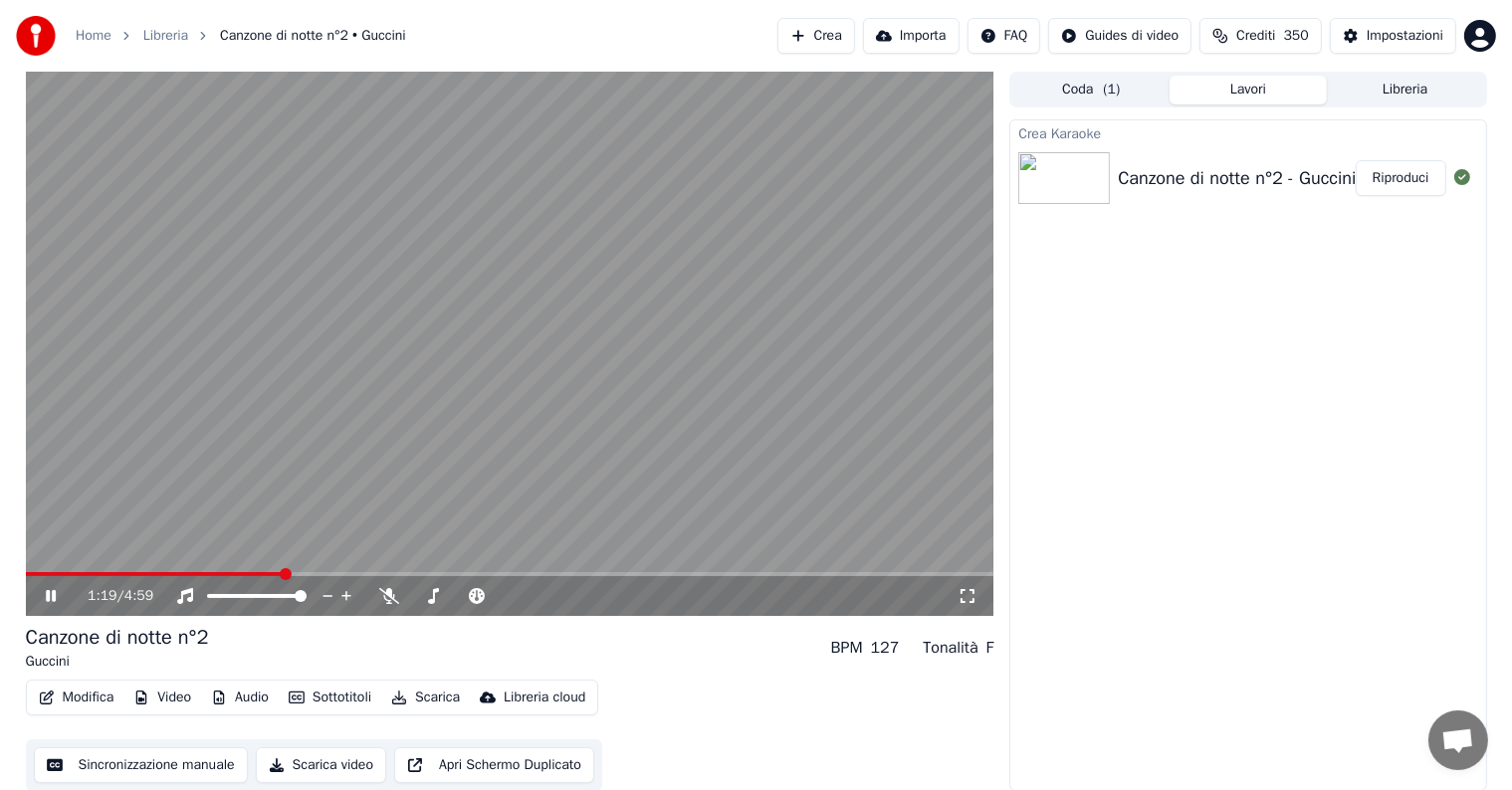 click 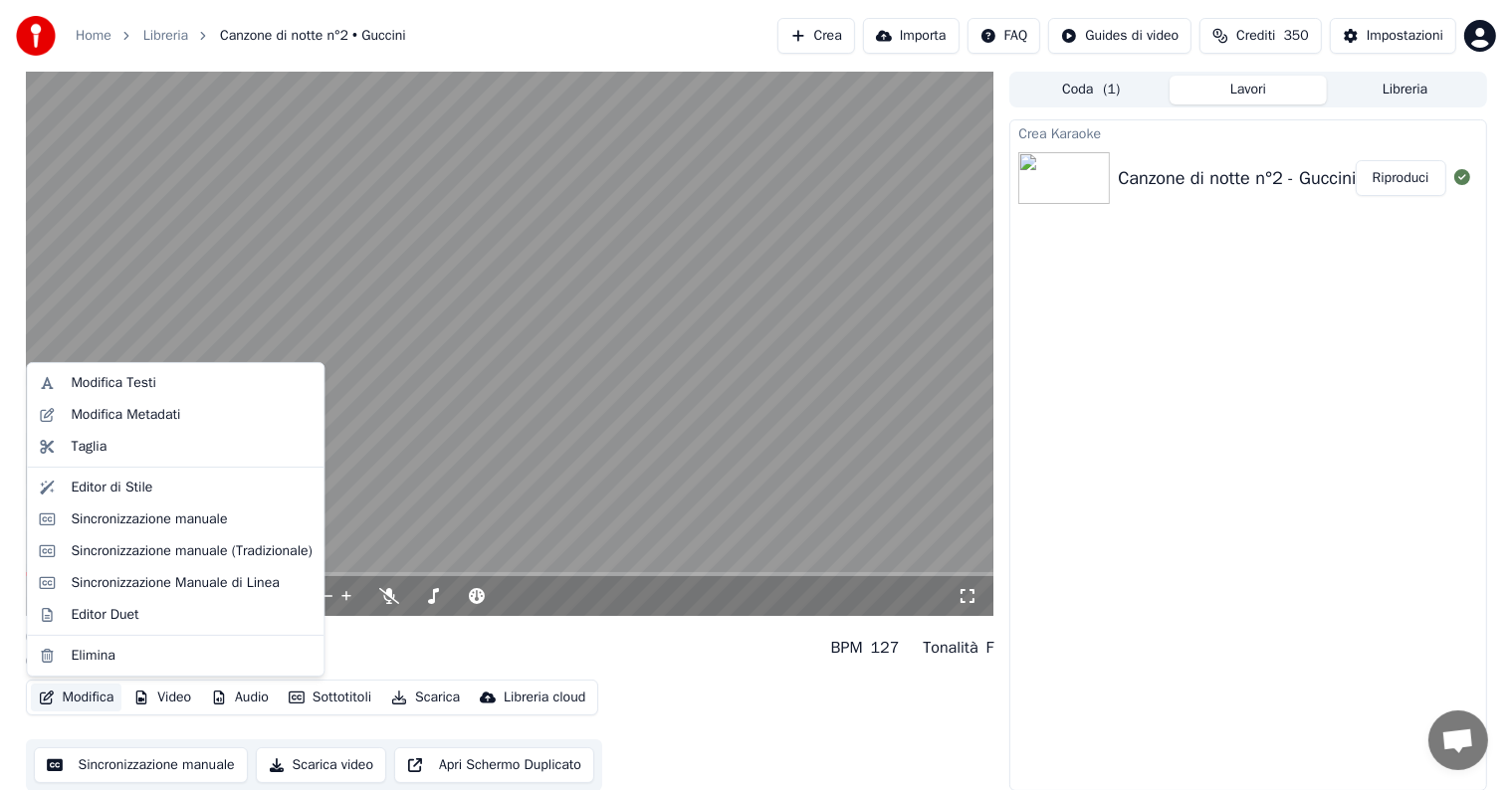 click on "Modifica" at bounding box center [77, 697] 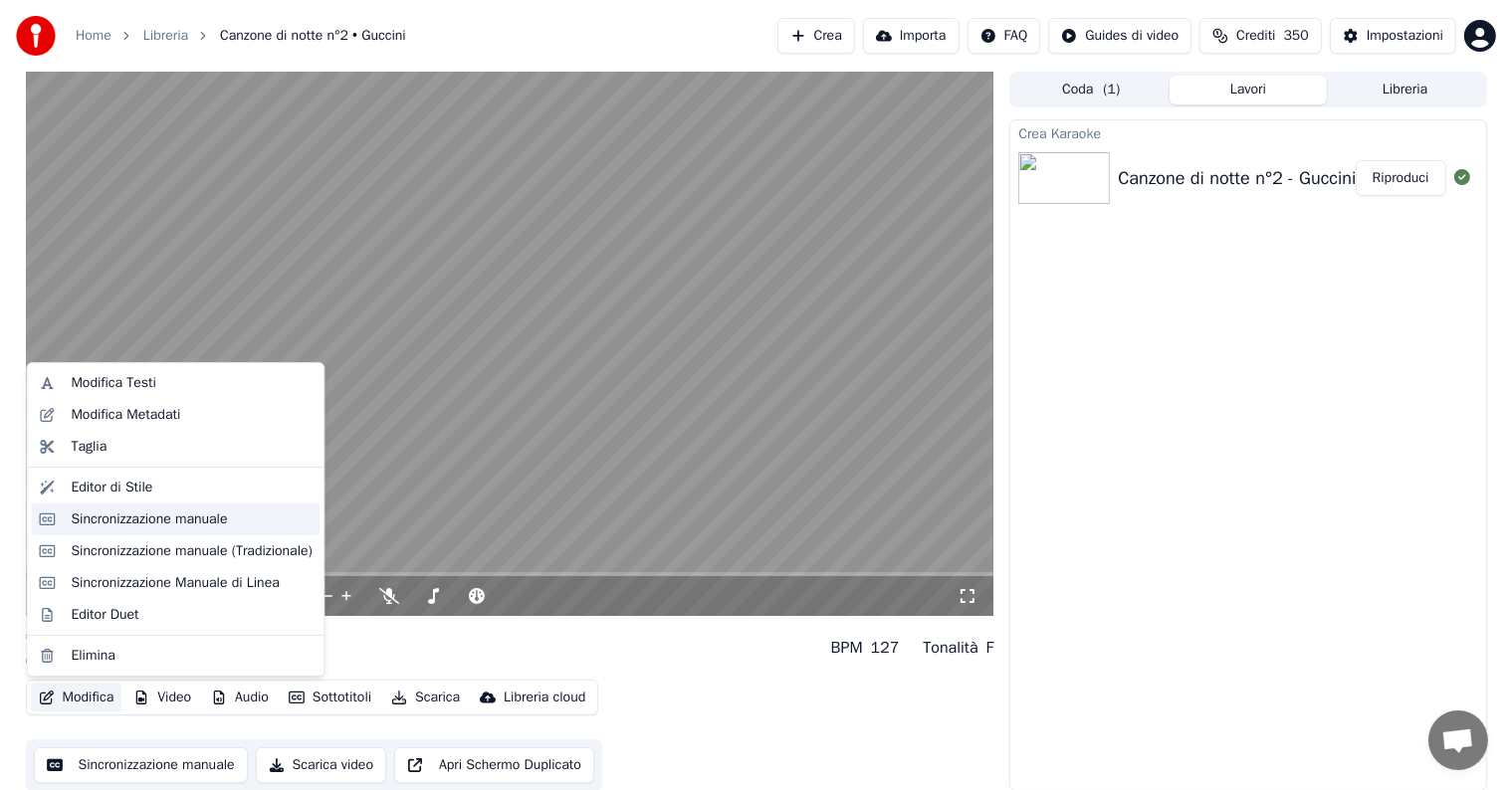 click on "Sincronizzazione manuale" at bounding box center [148, 519] 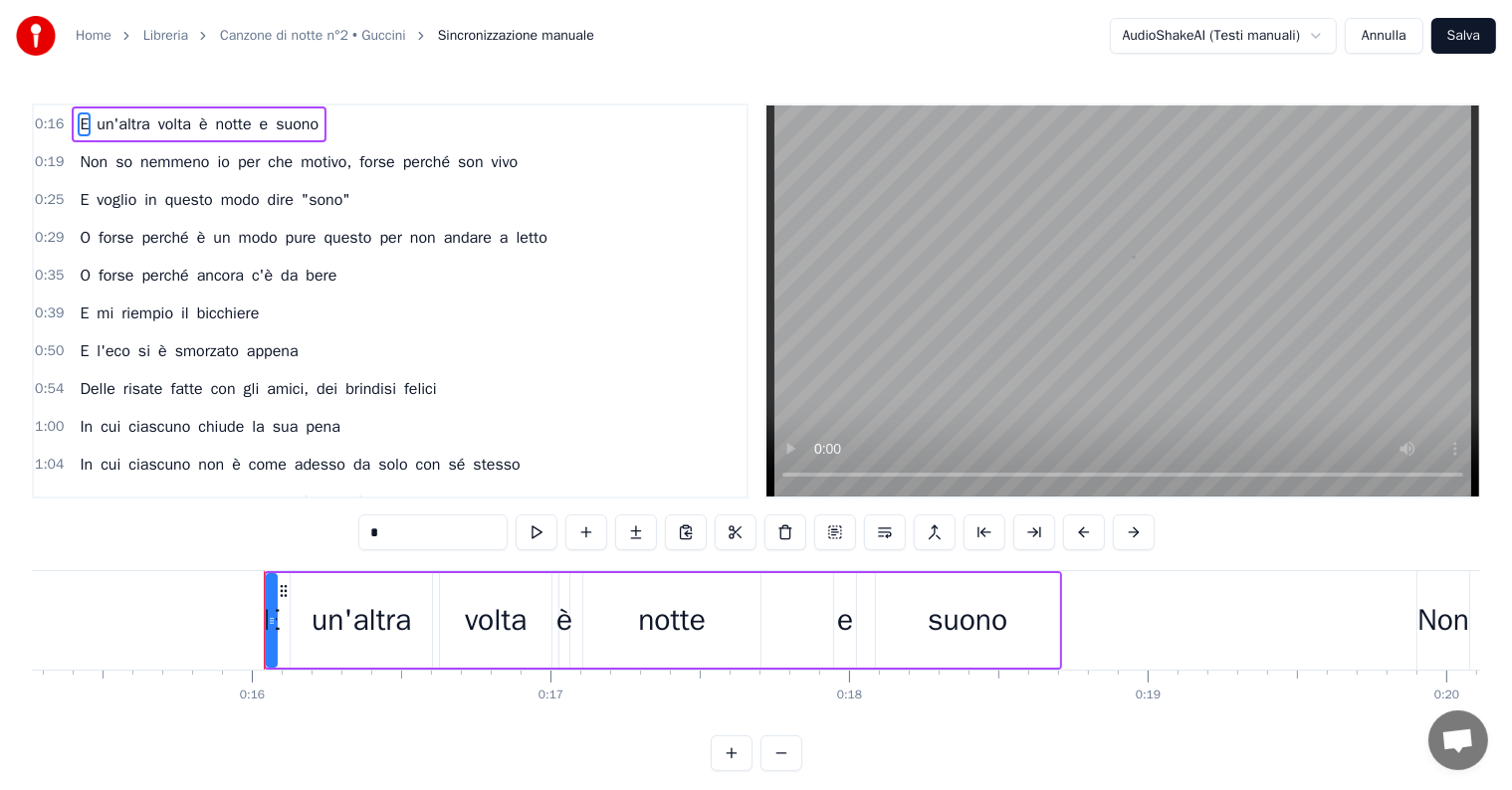 scroll, scrollTop: 0, scrollLeft: 4690, axis: horizontal 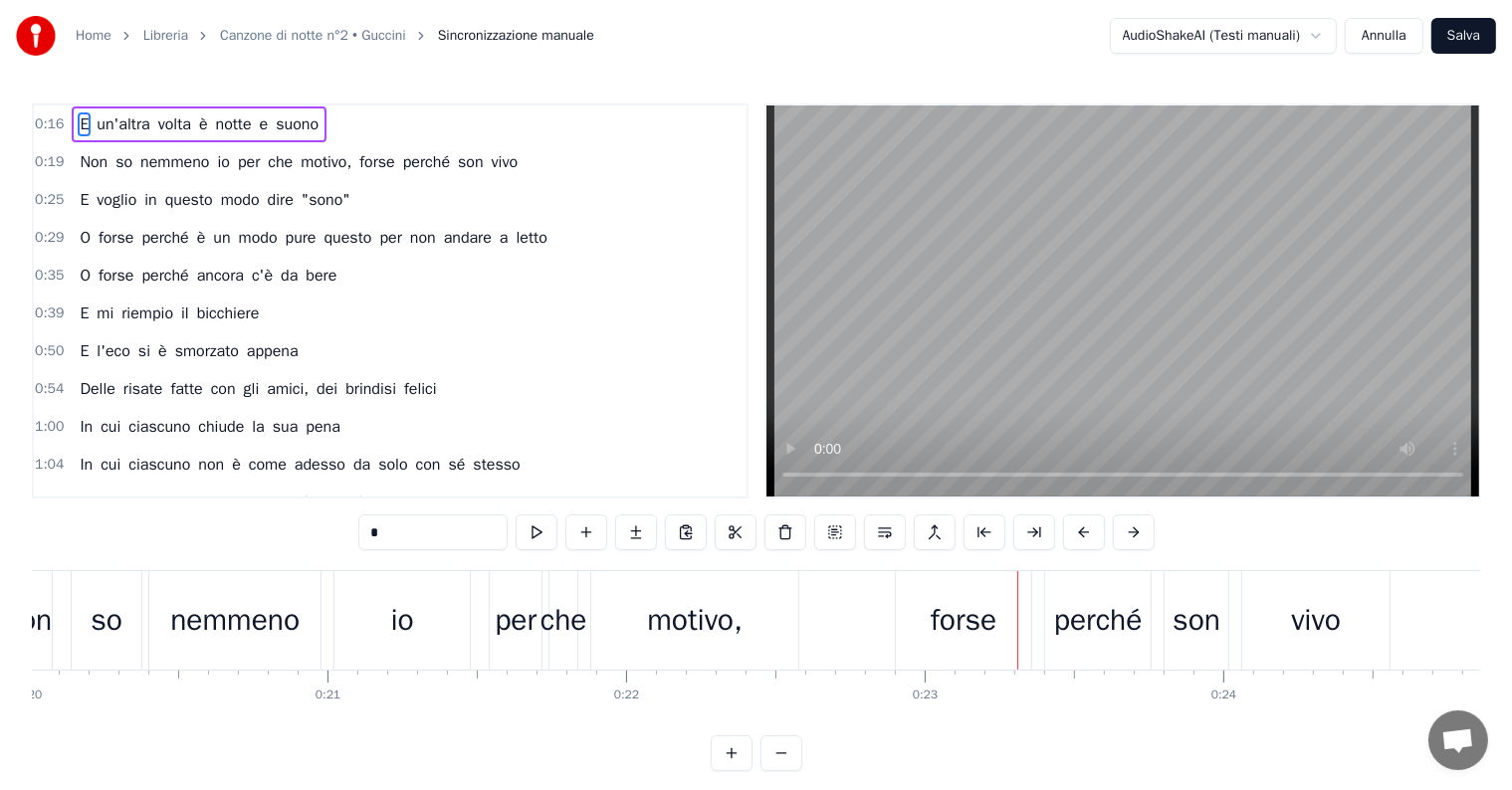 click on "Annulla" at bounding box center (1384, 36) 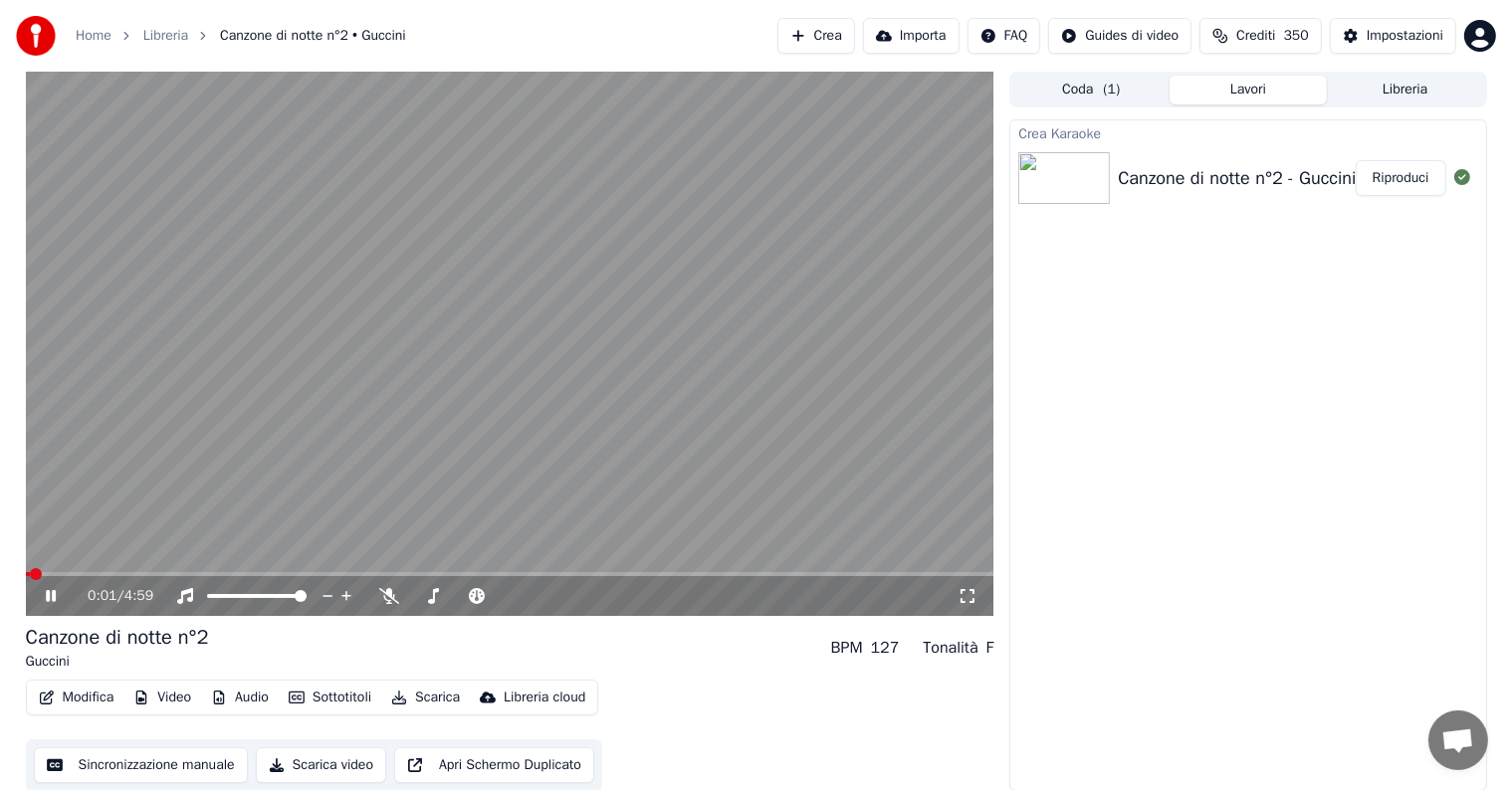 click 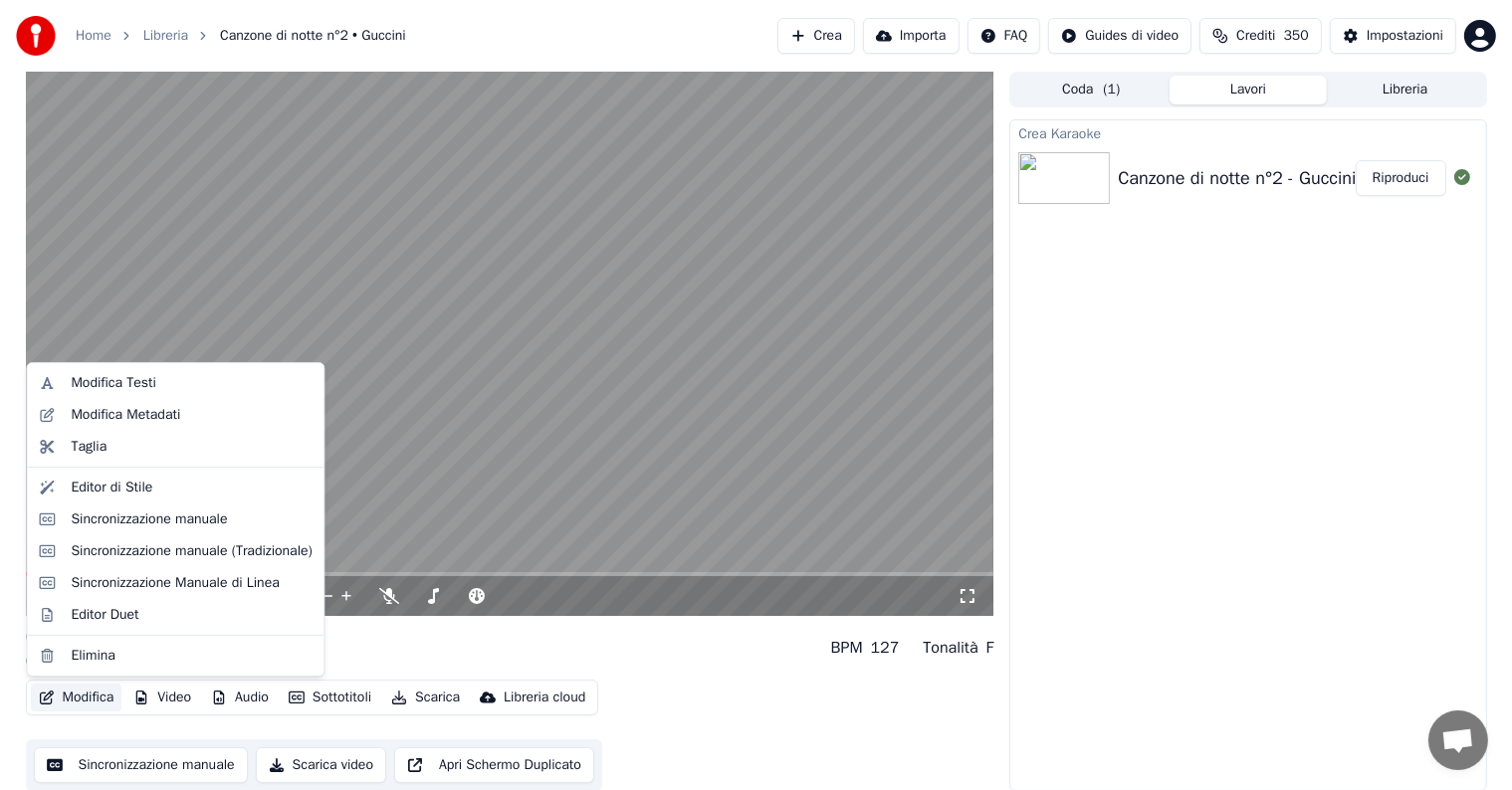 click on "Modifica" at bounding box center (77, 697) 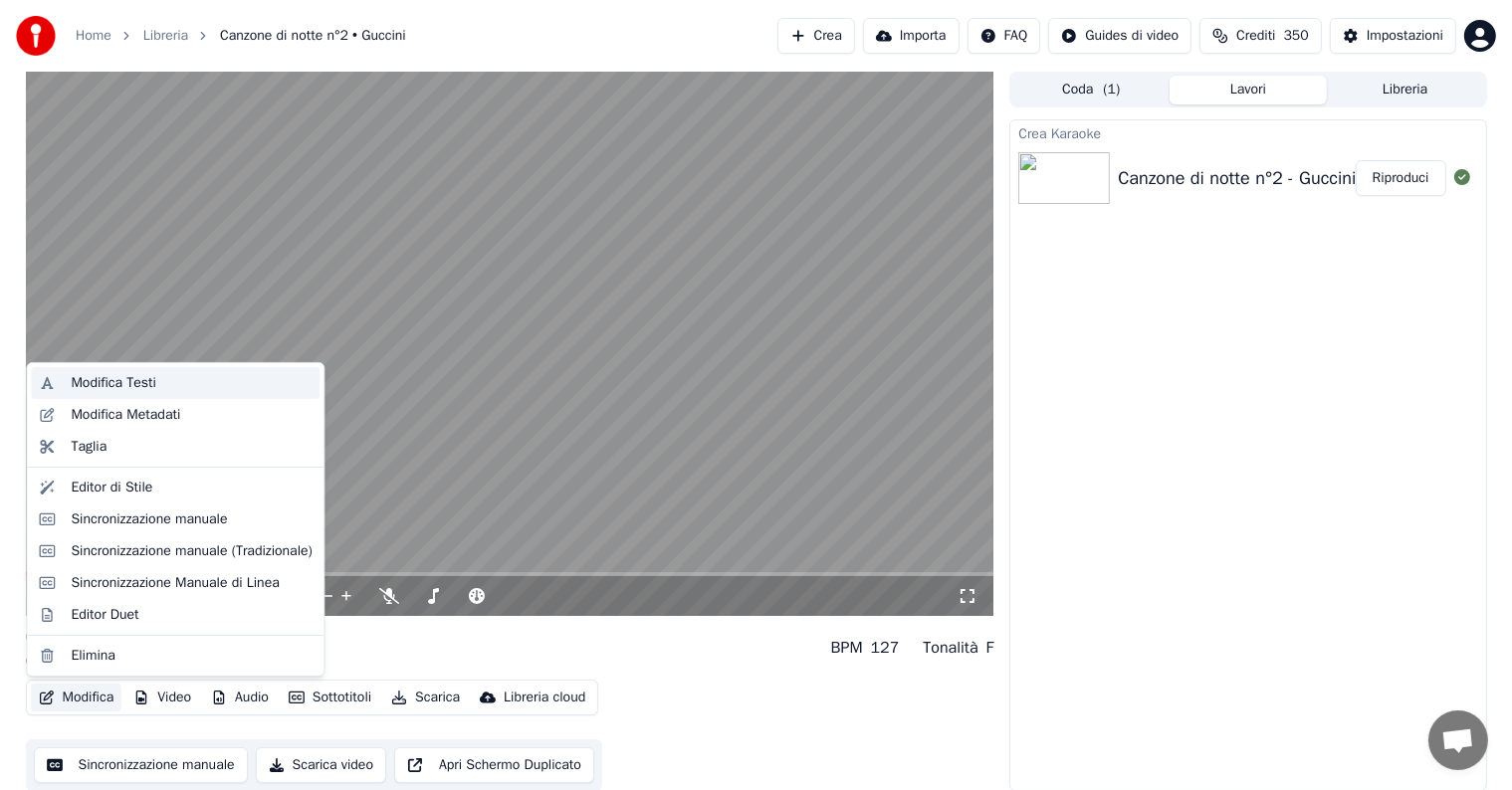 click on "Modifica Testi" at bounding box center [113, 383] 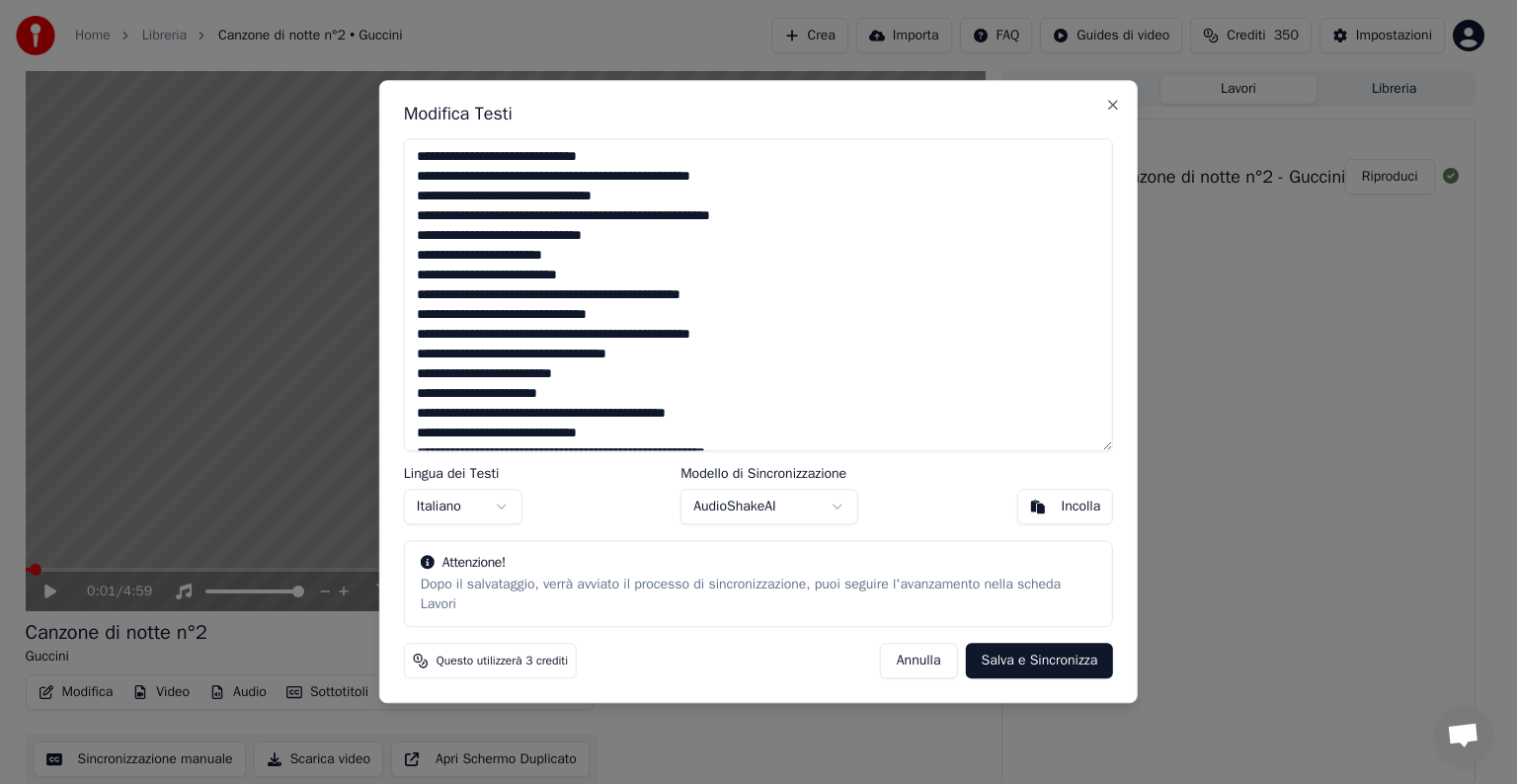 click at bounding box center [758, 294] 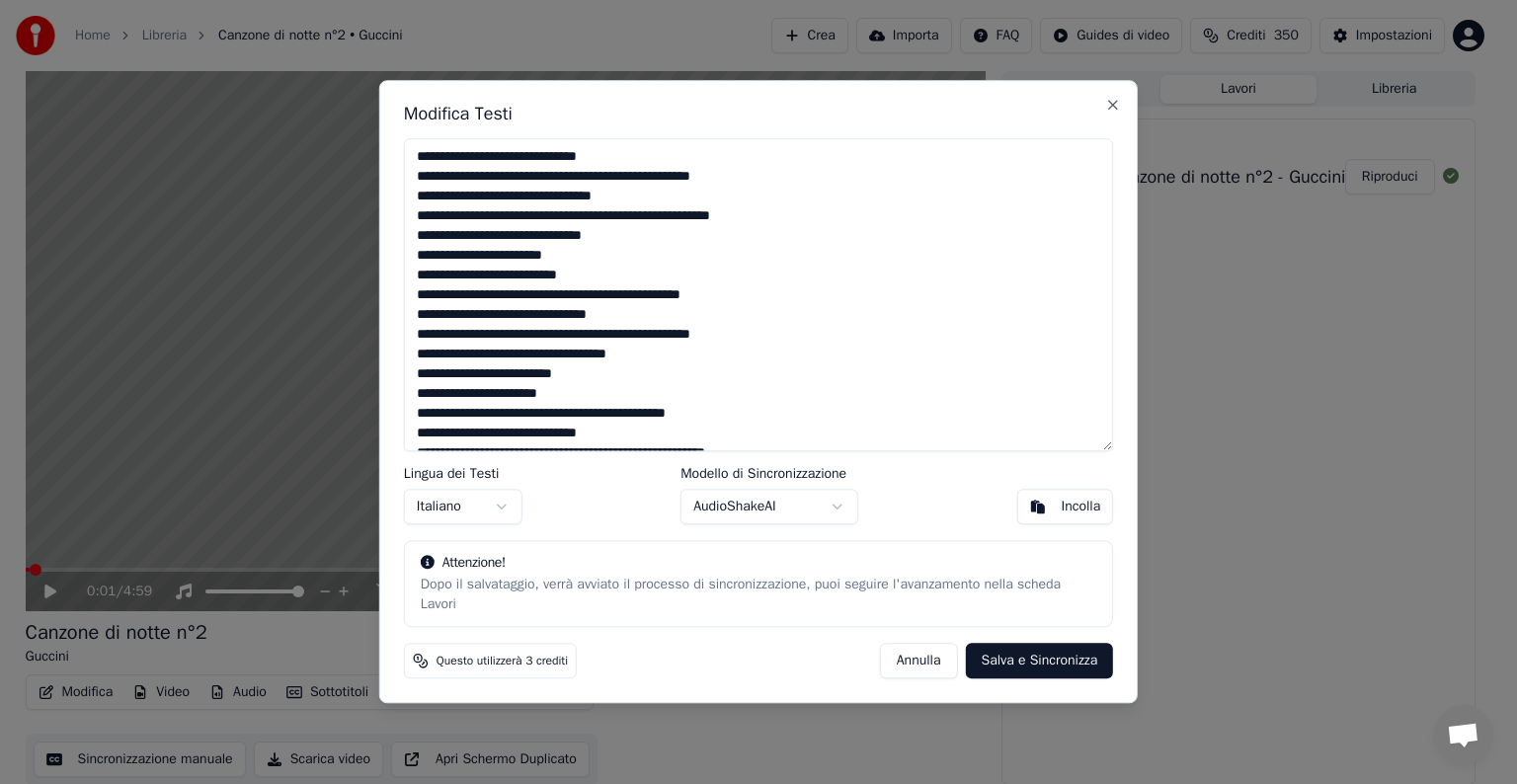 click on "Annulla" at bounding box center (918, 662) 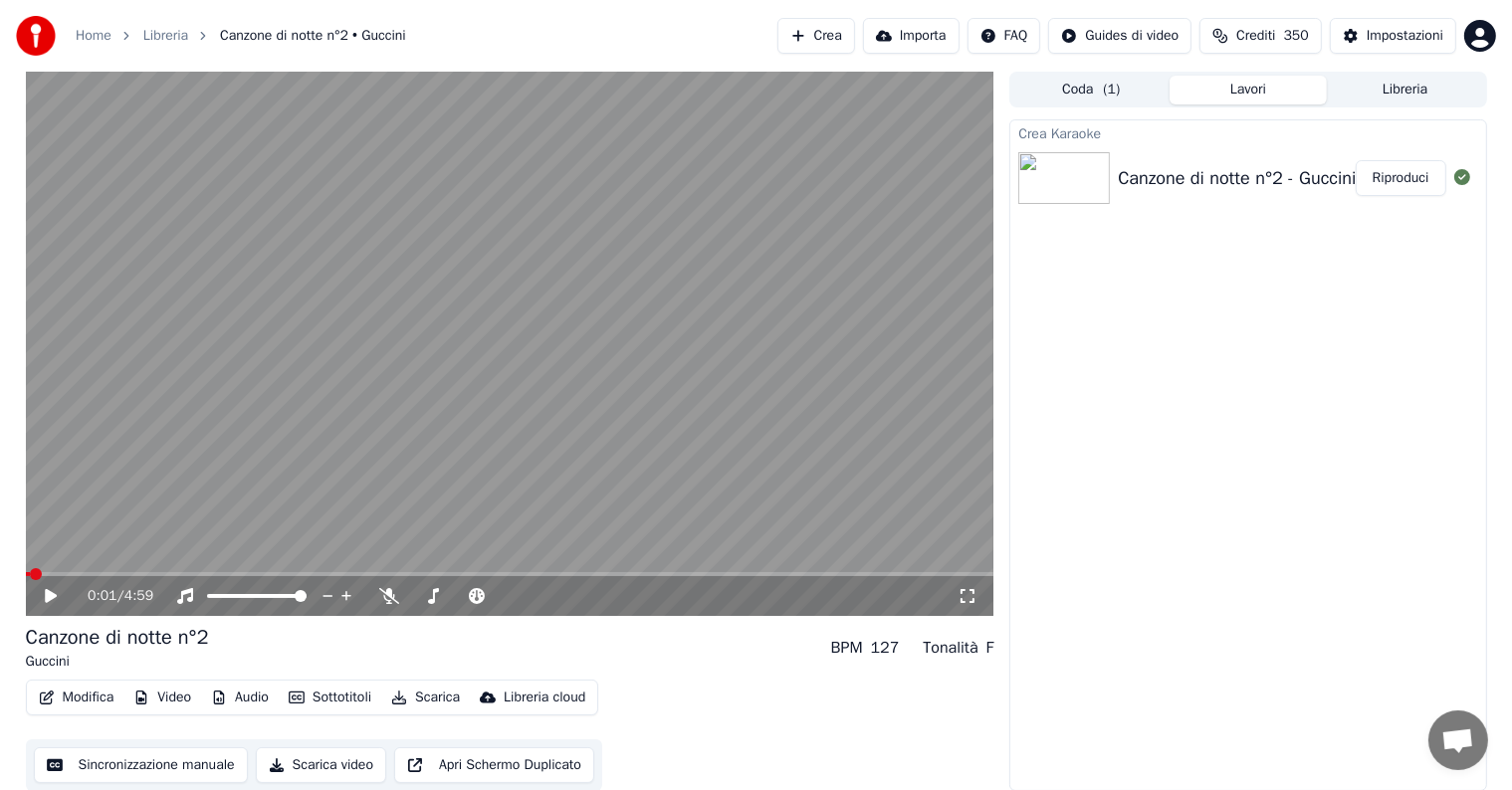 click on "Modifica" at bounding box center (77, 697) 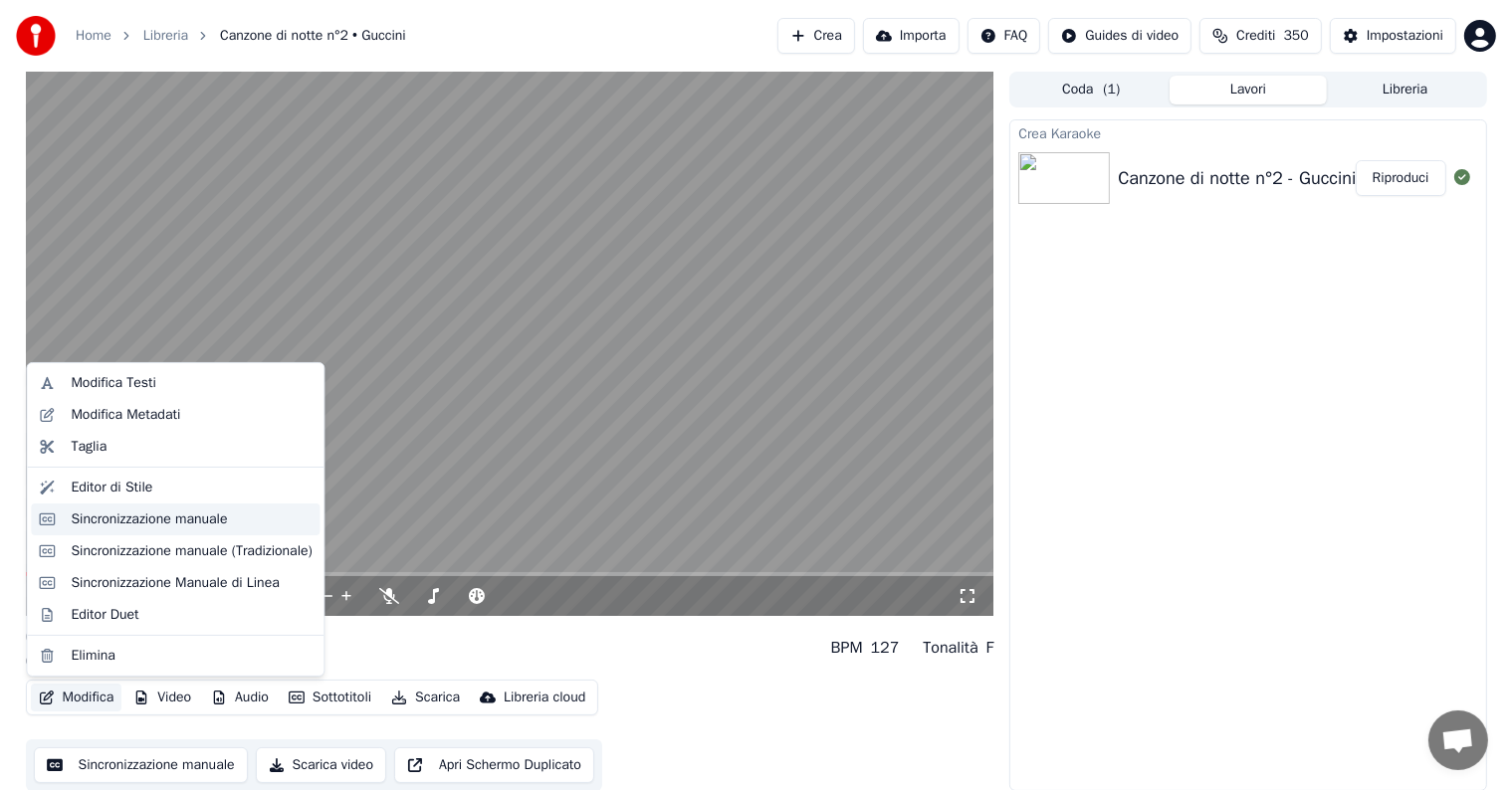 click on "Sincronizzazione manuale" at bounding box center [148, 519] 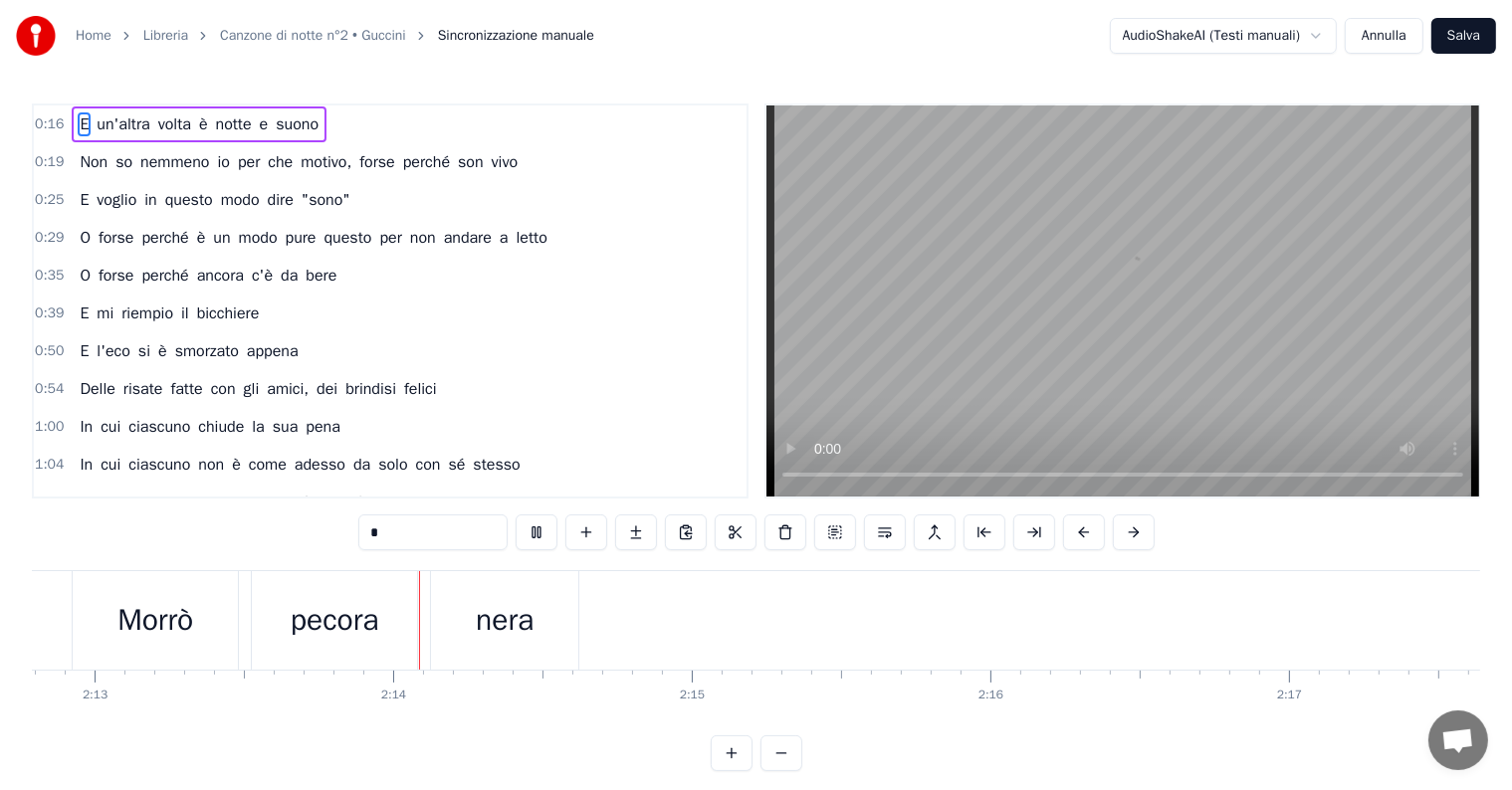 scroll, scrollTop: 0, scrollLeft: 39718, axis: horizontal 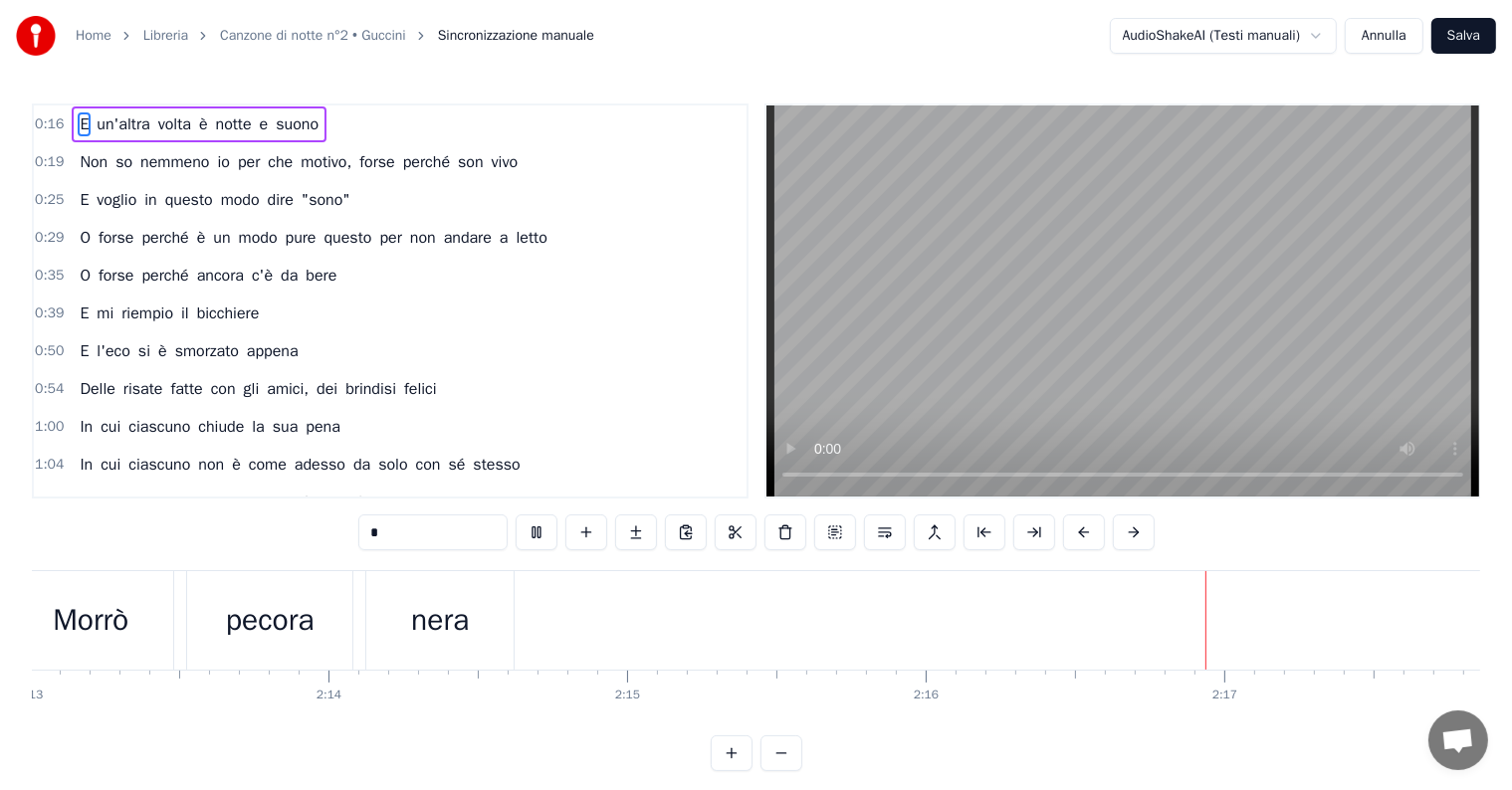 click on "Annulla" at bounding box center [1384, 36] 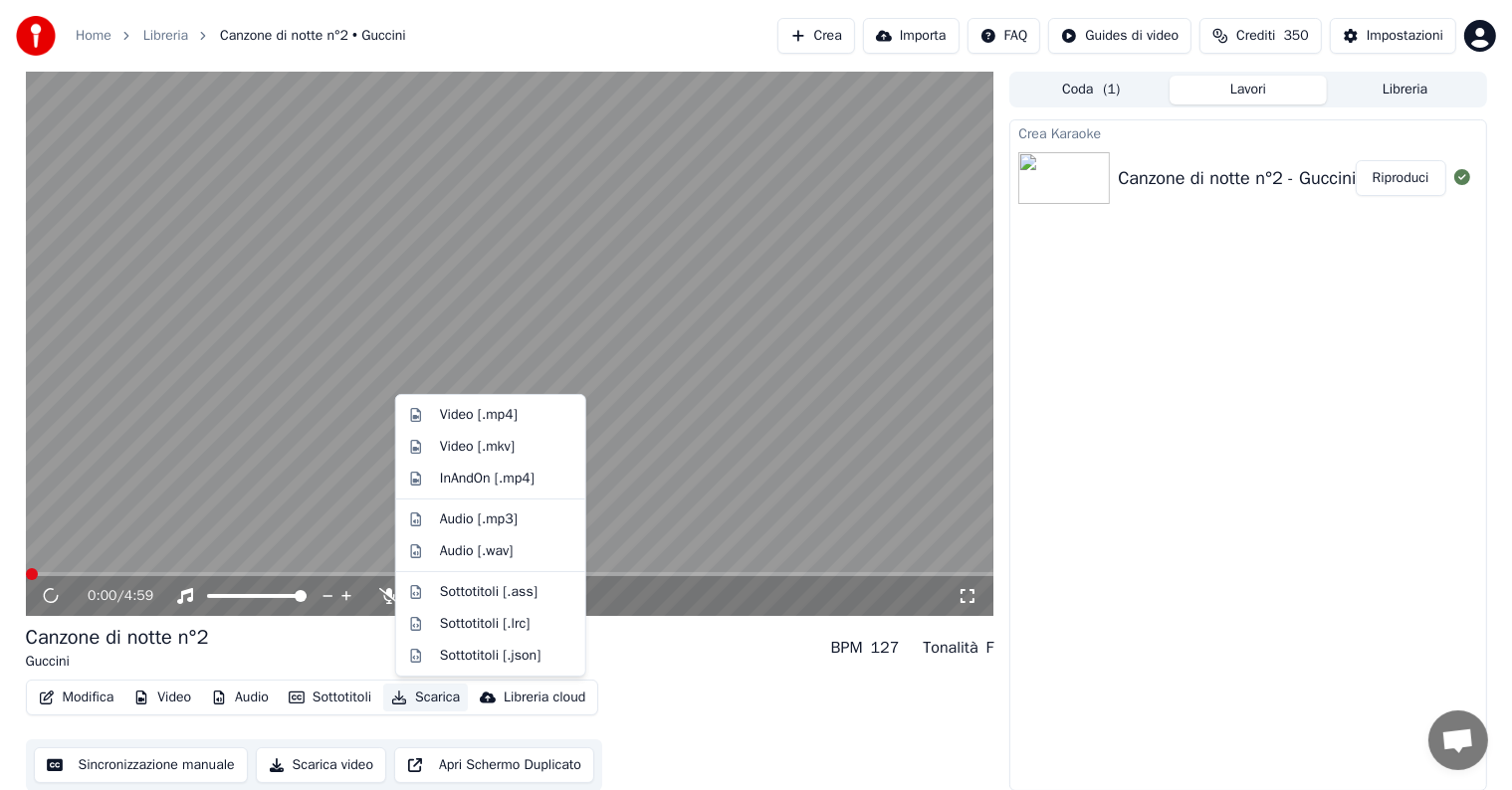 click on "Scarica" at bounding box center [425, 697] 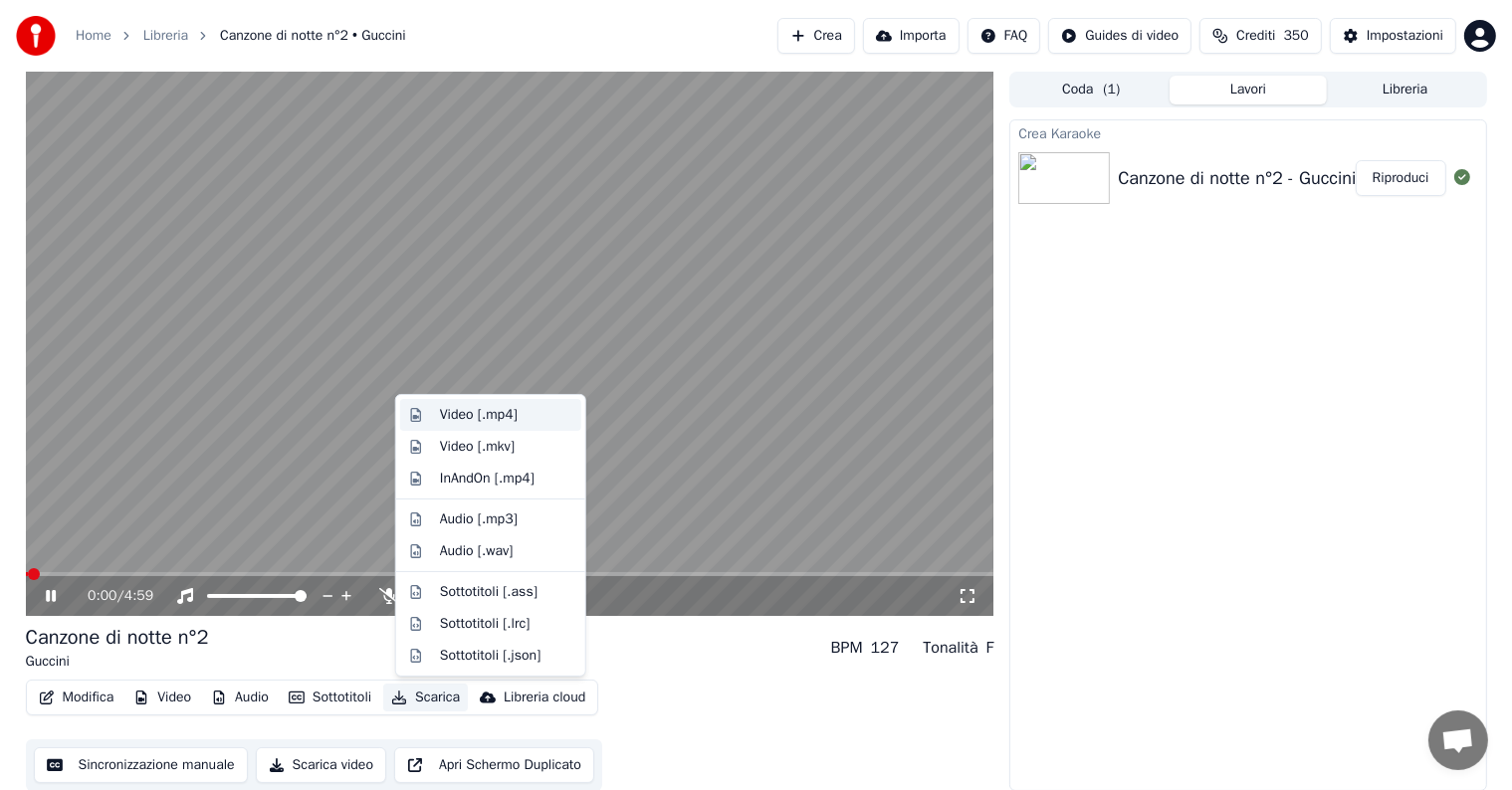 click on "Video [.mp4]" at bounding box center (479, 415) 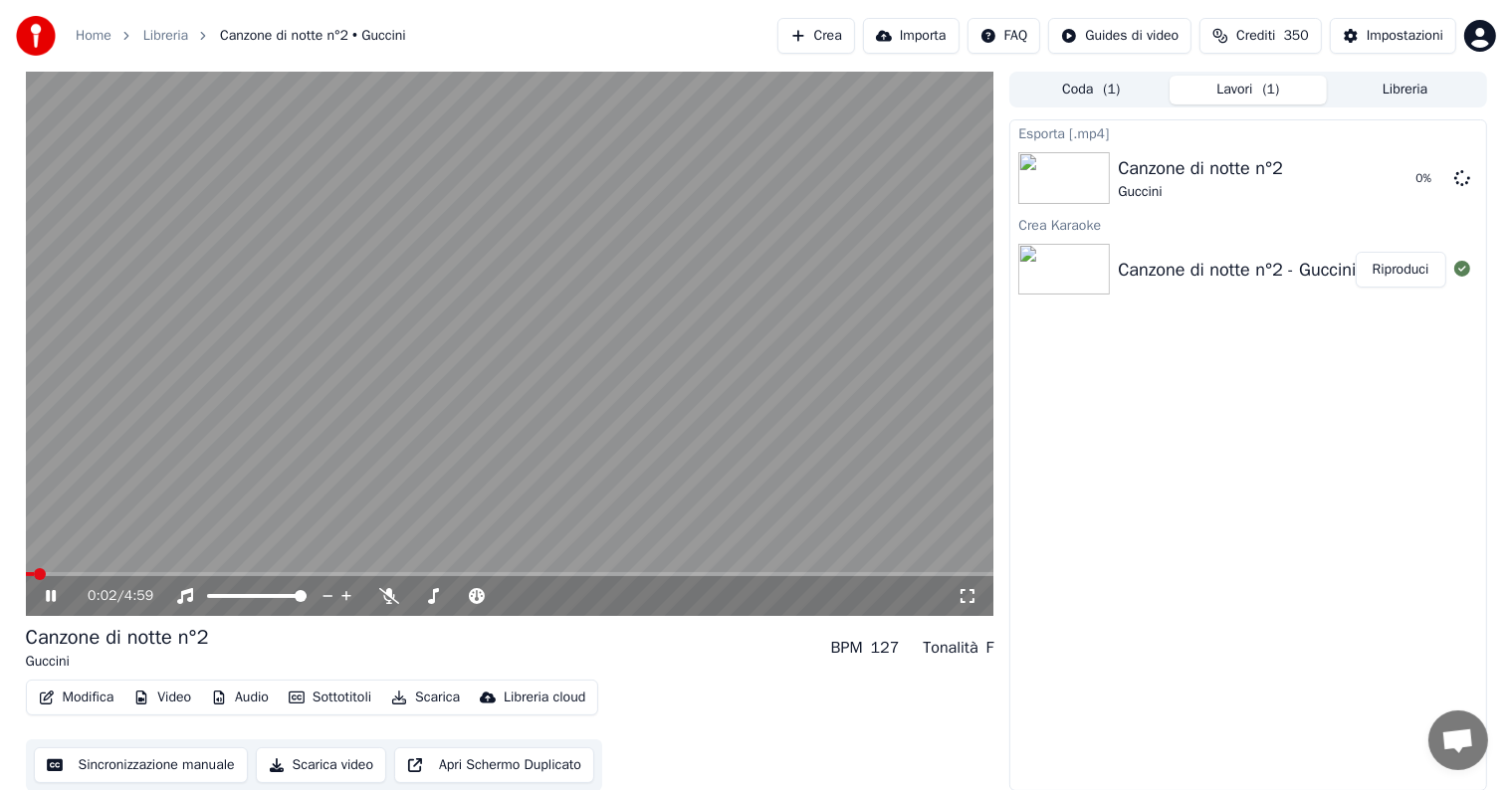 click 